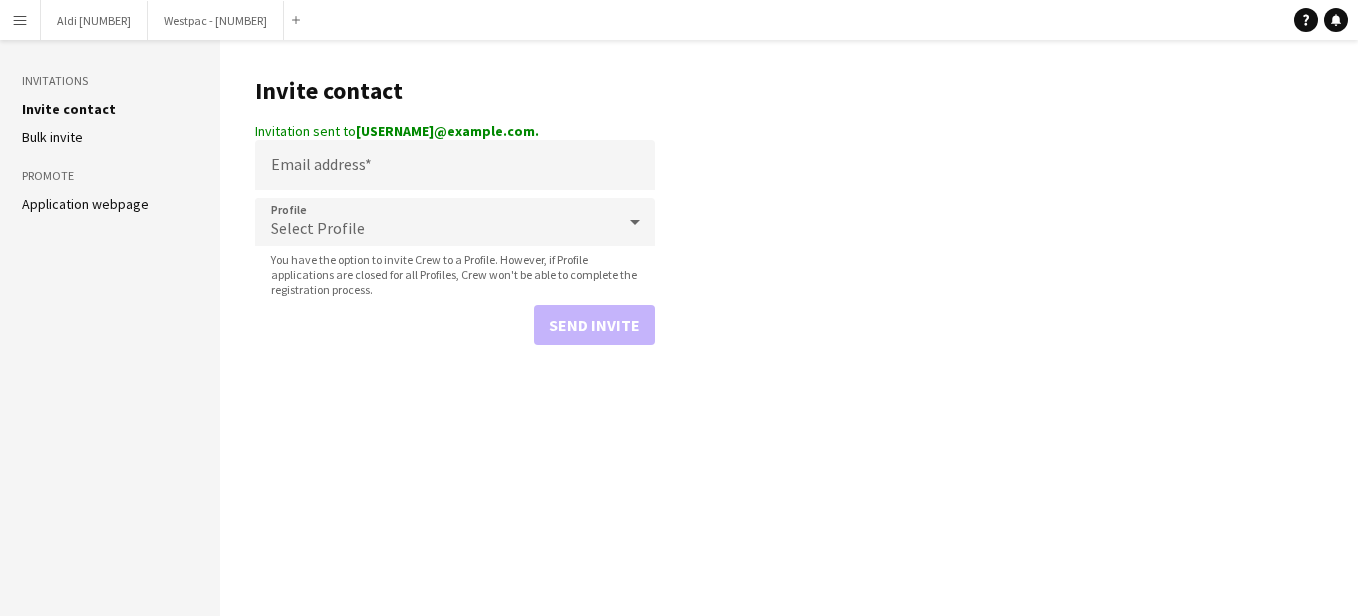 scroll, scrollTop: 0, scrollLeft: 0, axis: both 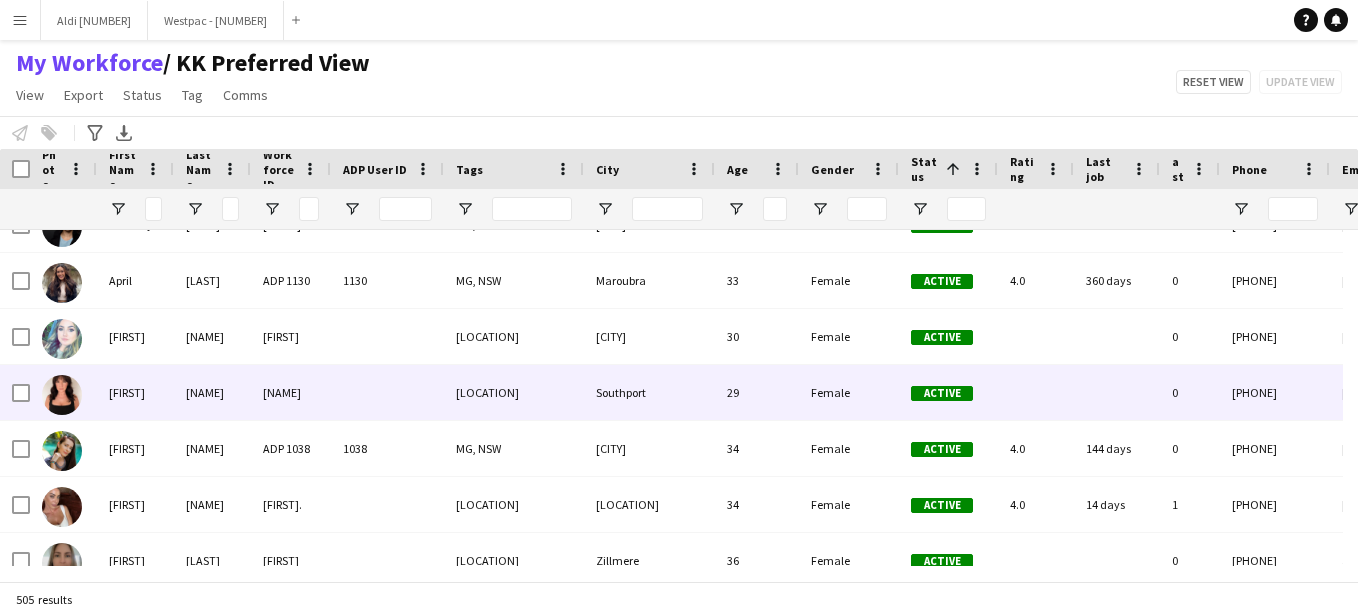 click on "Southport" at bounding box center (649, 392) 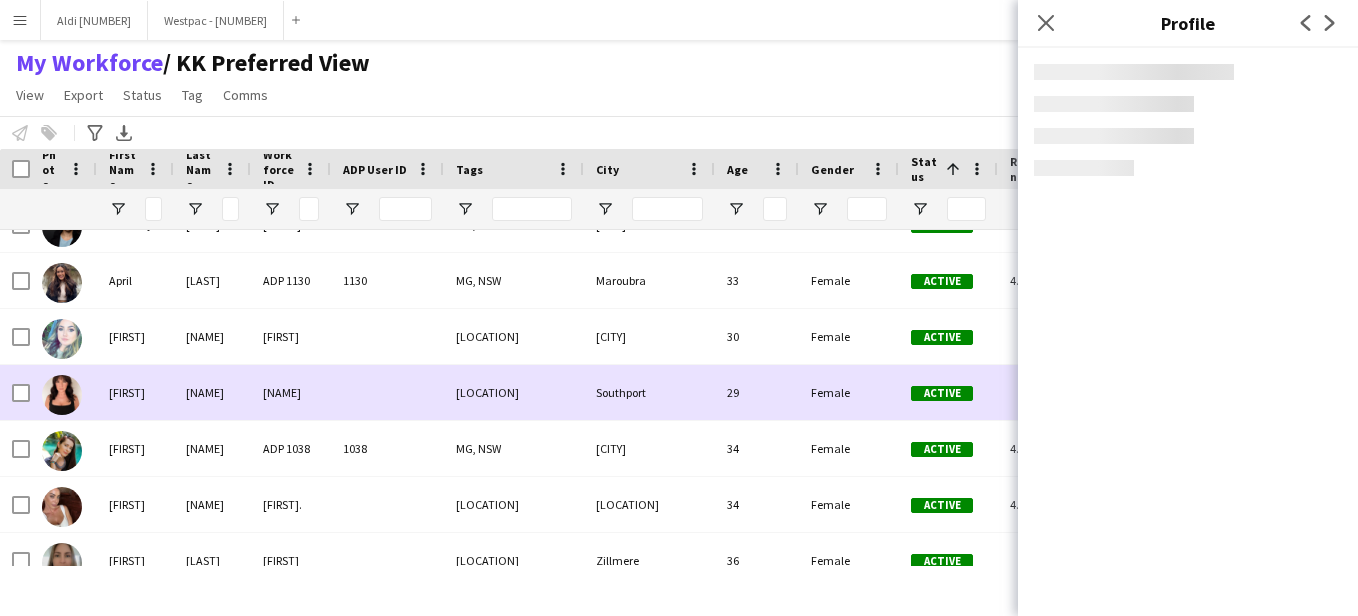 scroll, scrollTop: 1456, scrollLeft: 0, axis: vertical 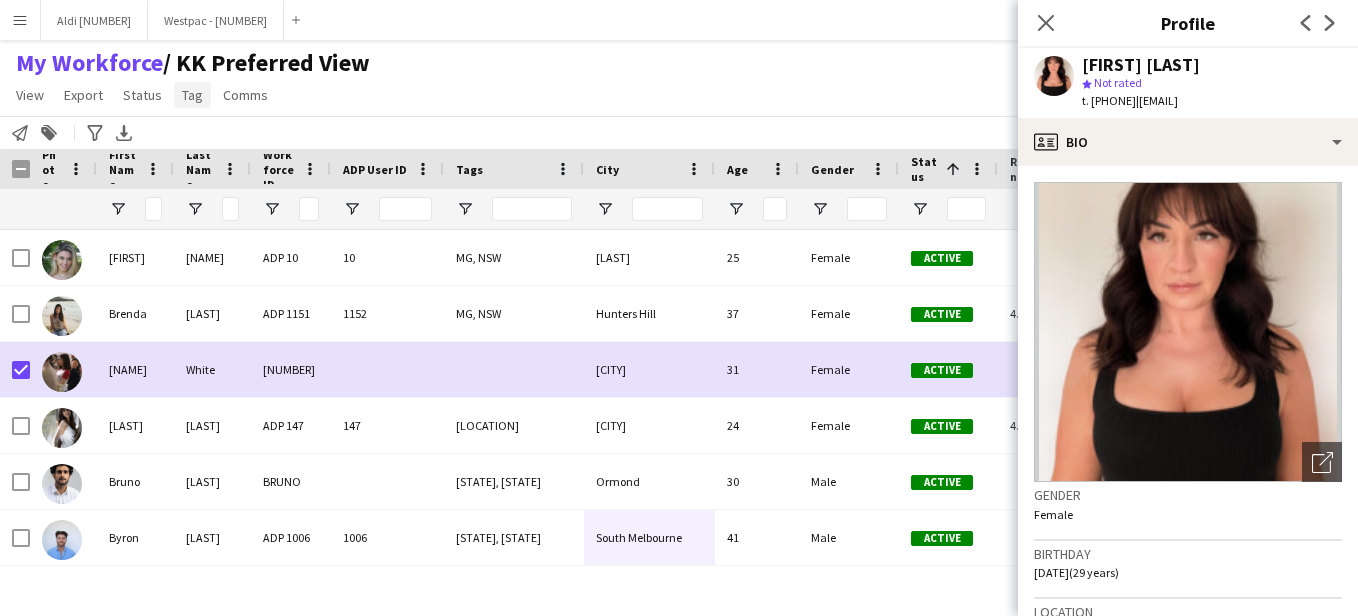 click on "Tag" 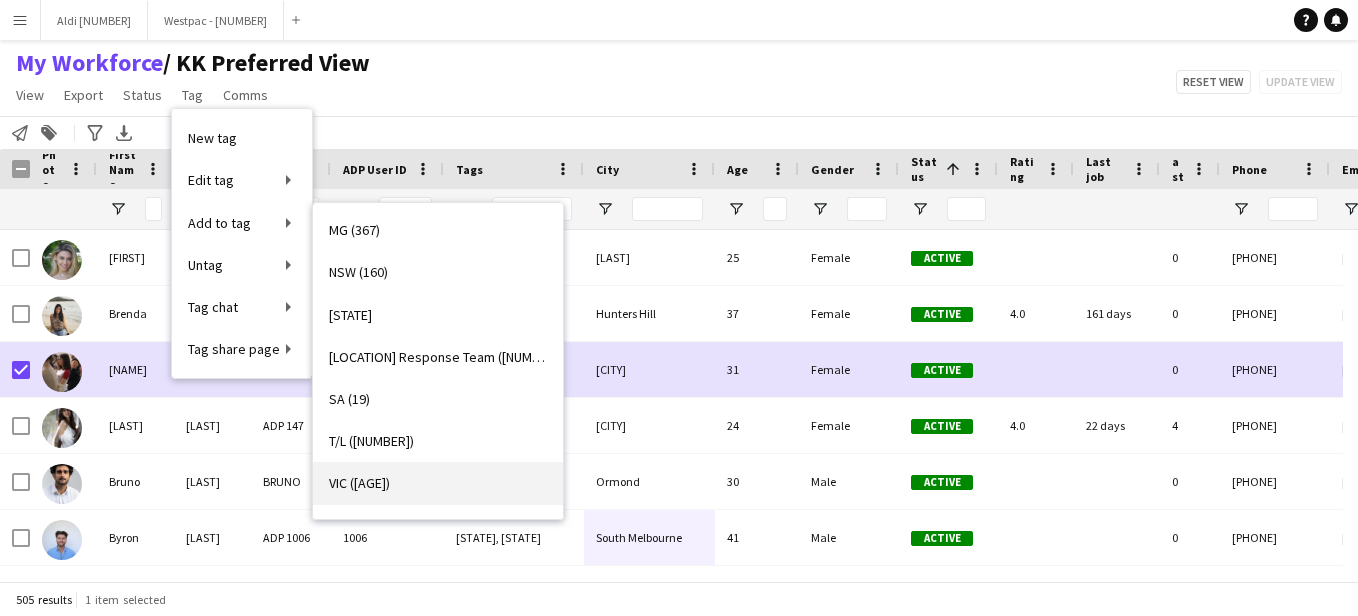 click on "VIC ([AGE])" at bounding box center (359, 483) 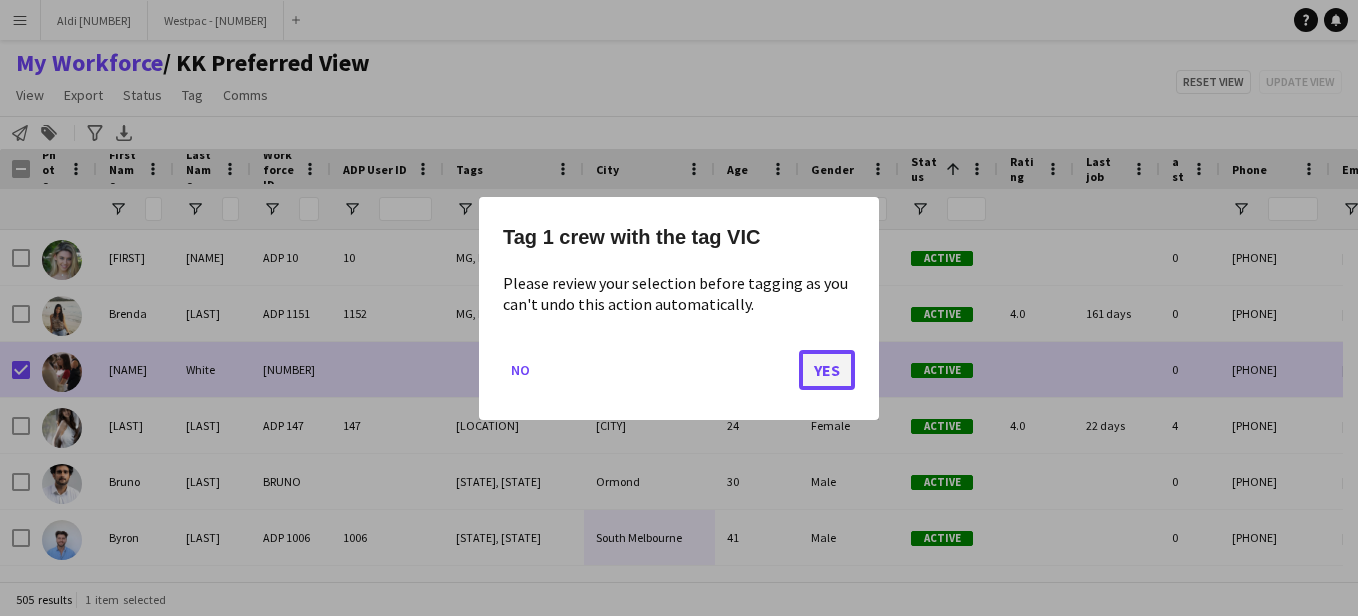 click on "Yes" 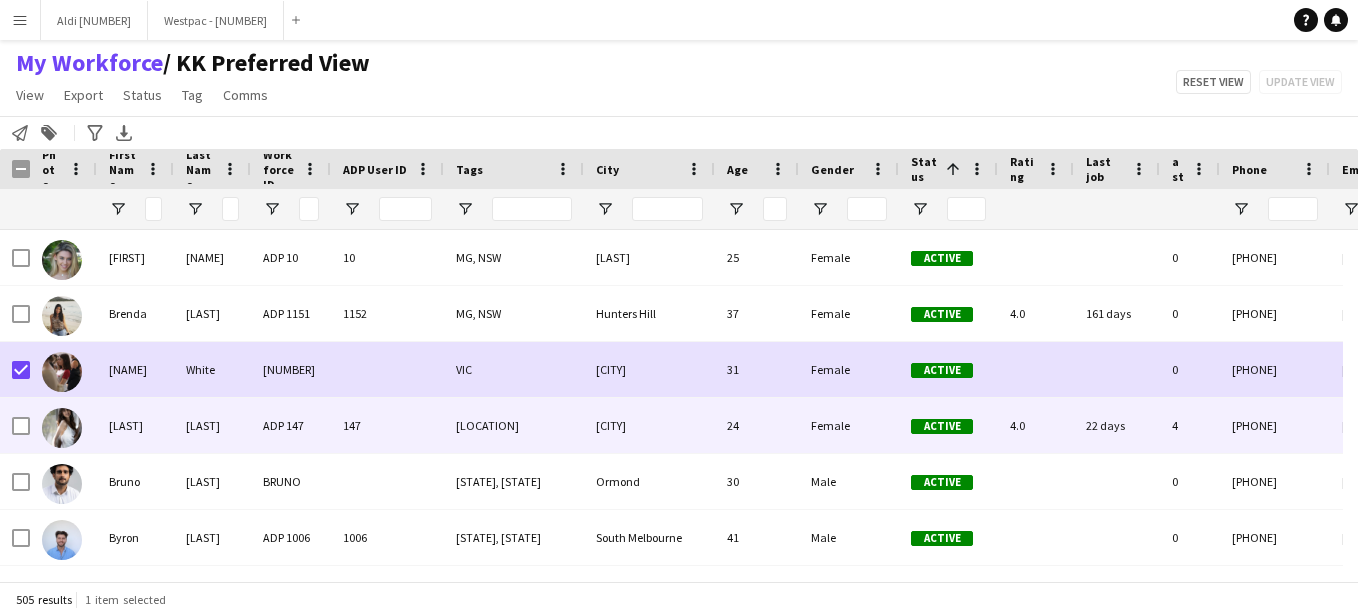 click on "[LOCATION]" at bounding box center (514, 425) 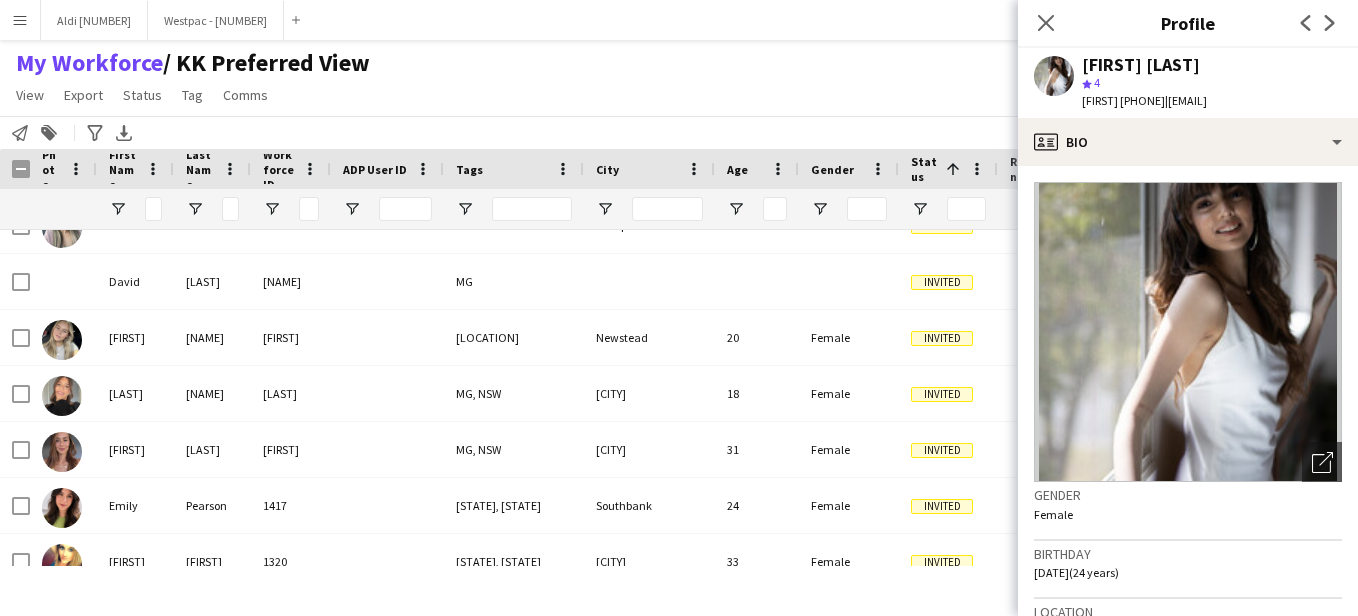 drag, startPoint x: 310, startPoint y: 431, endPoint x: 333, endPoint y: 657, distance: 227.16734 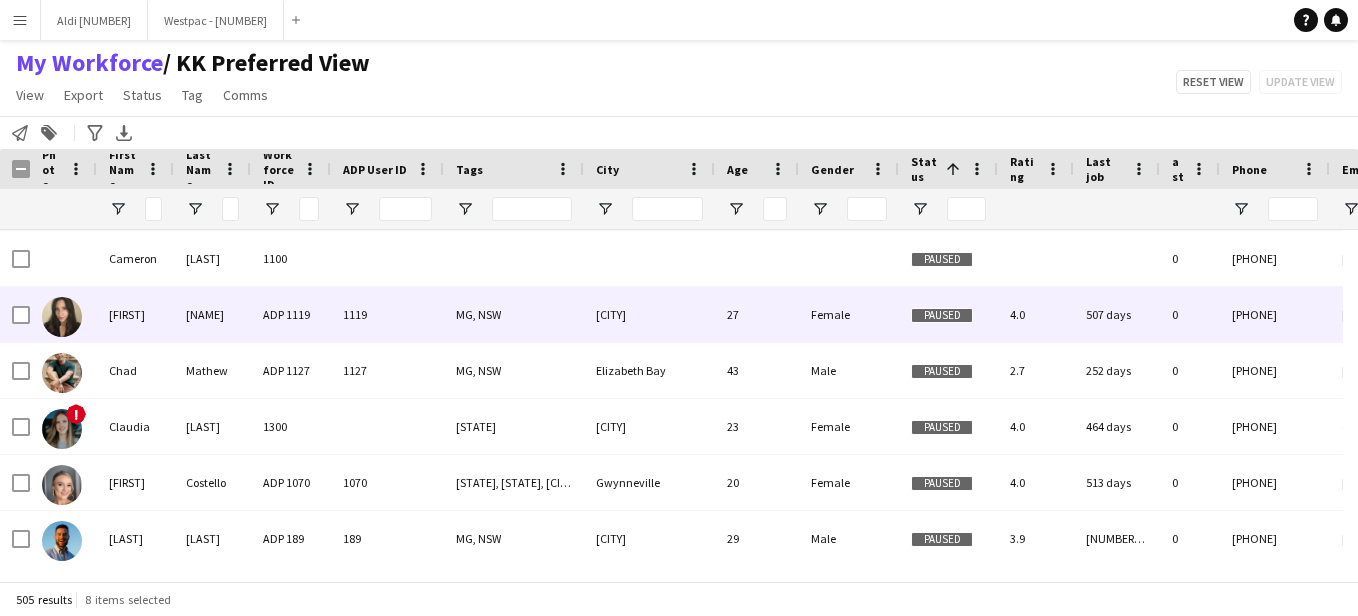 click on "MG, NSW" at bounding box center [514, 314] 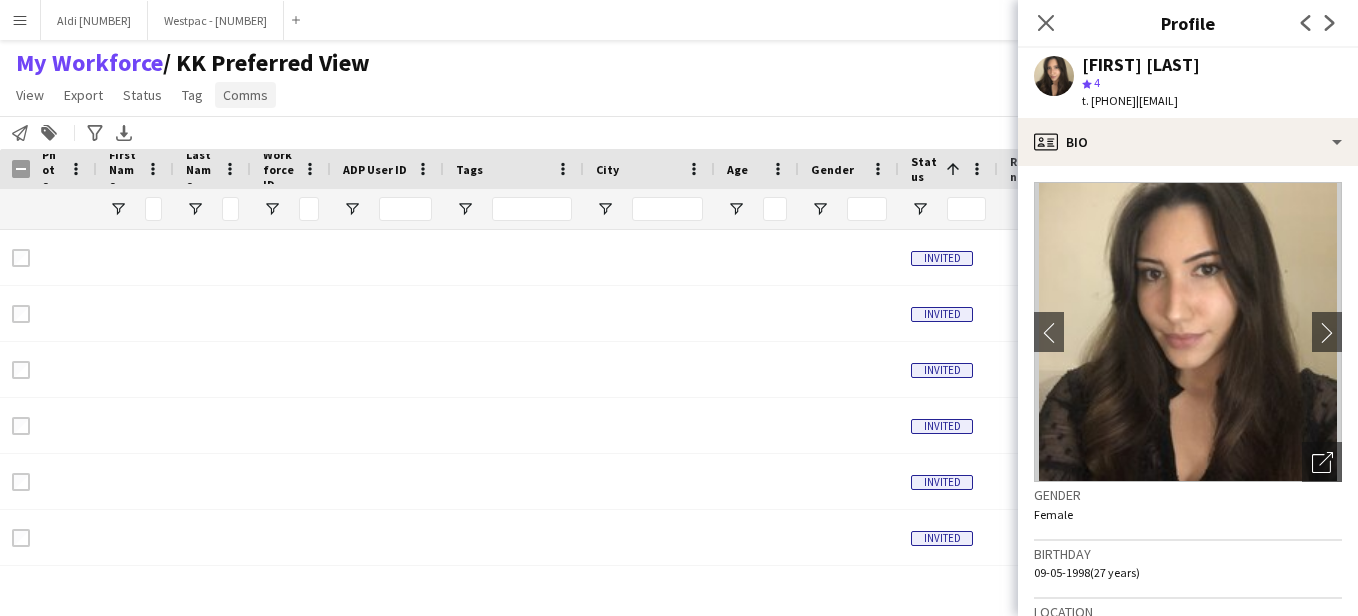 click on "Comms" 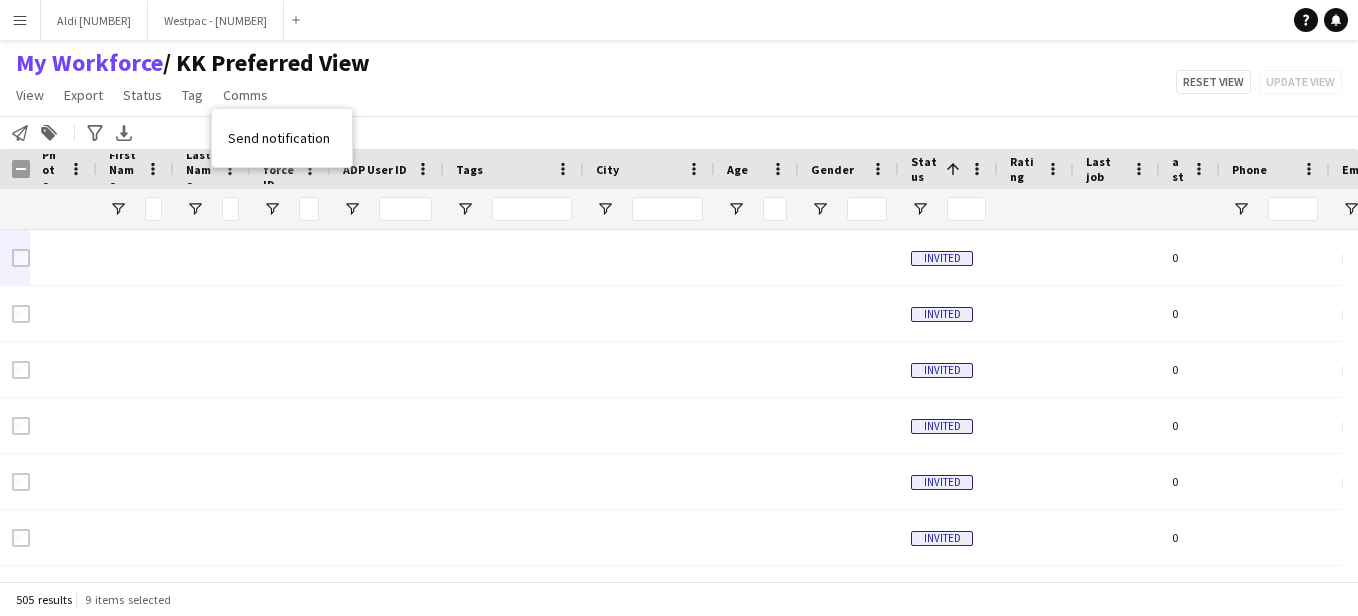 click on "Send notification" at bounding box center (282, 138) 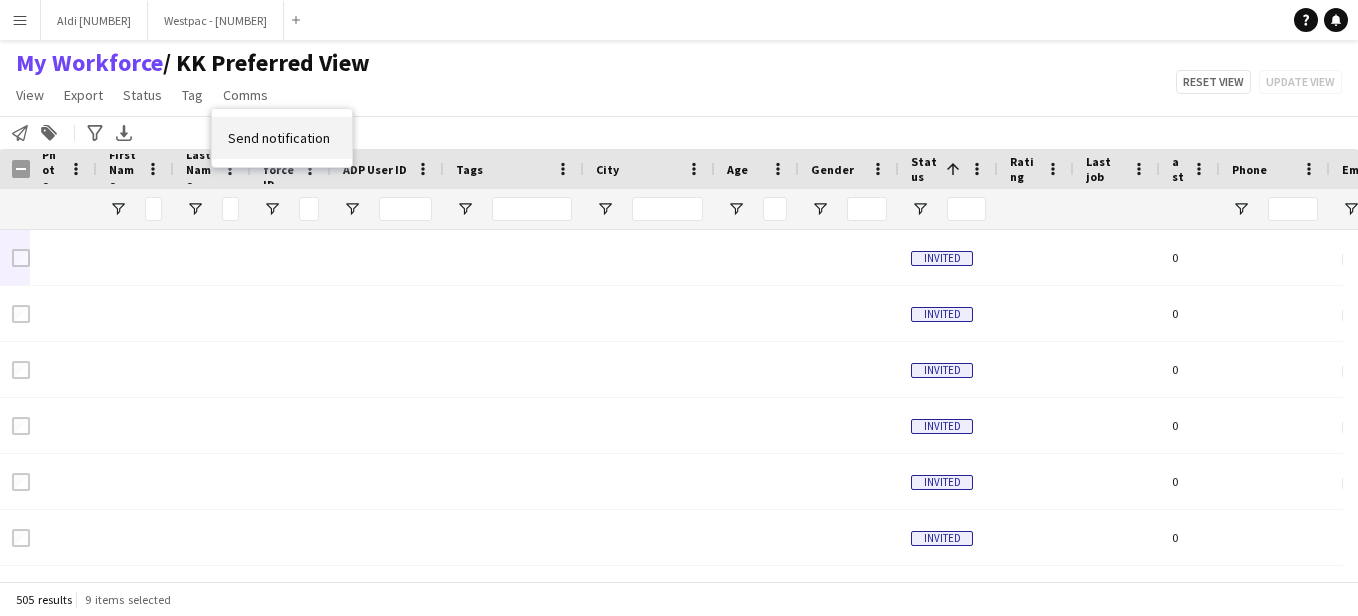 click on "Send notification" at bounding box center (279, 138) 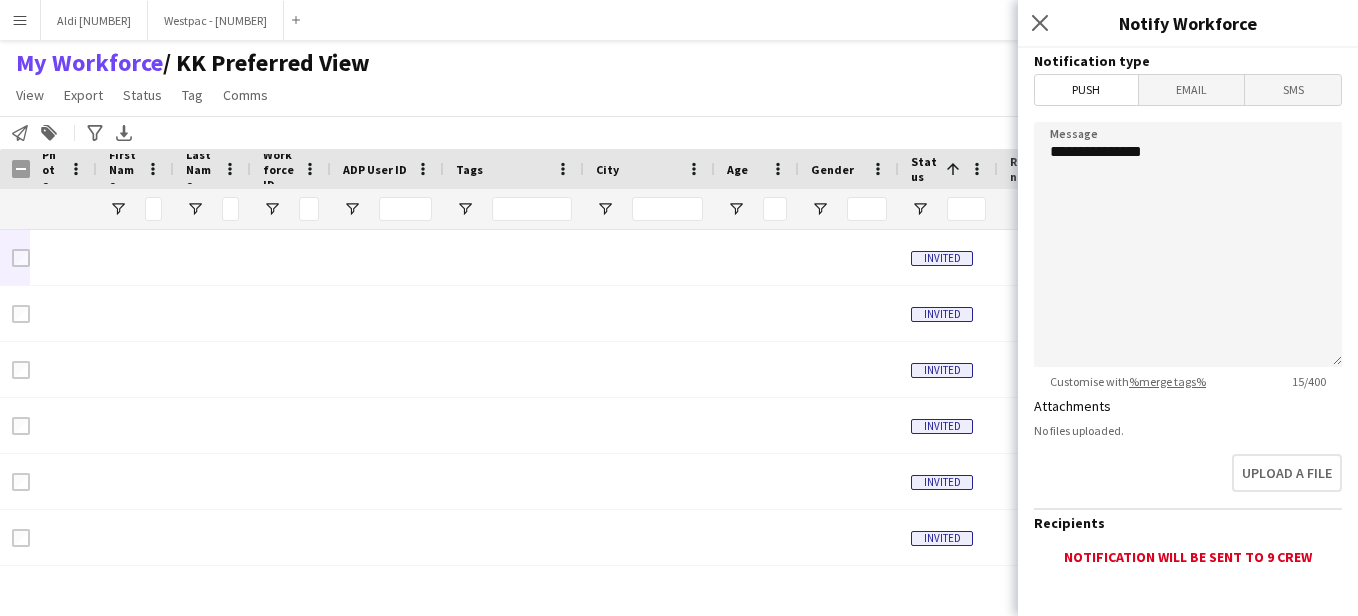 click on "Email" at bounding box center [1192, 90] 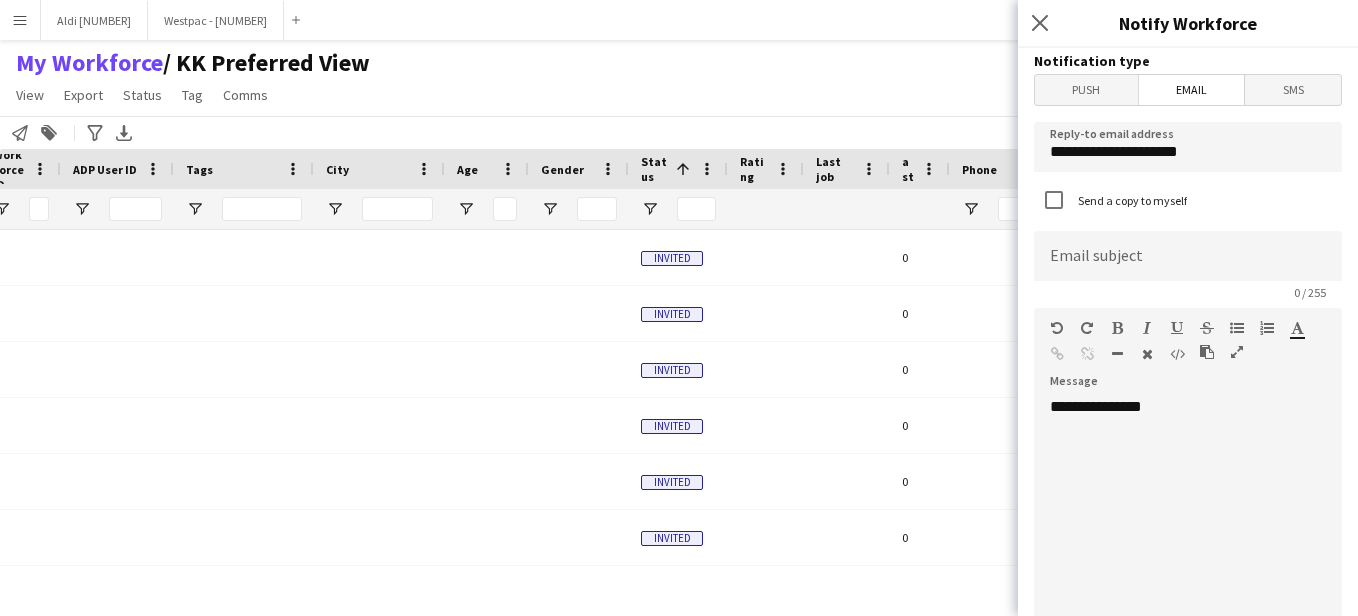 click on "Notify workforce
Add to tag
Search tags
magnifier
Add tag
Advanced filters
Advanced filters   Availability   Start Time   End Time   Skills   Role types   Worked with these clients...   Address
Address
Distance from address (km)   Clear   View results
Export XLSX" 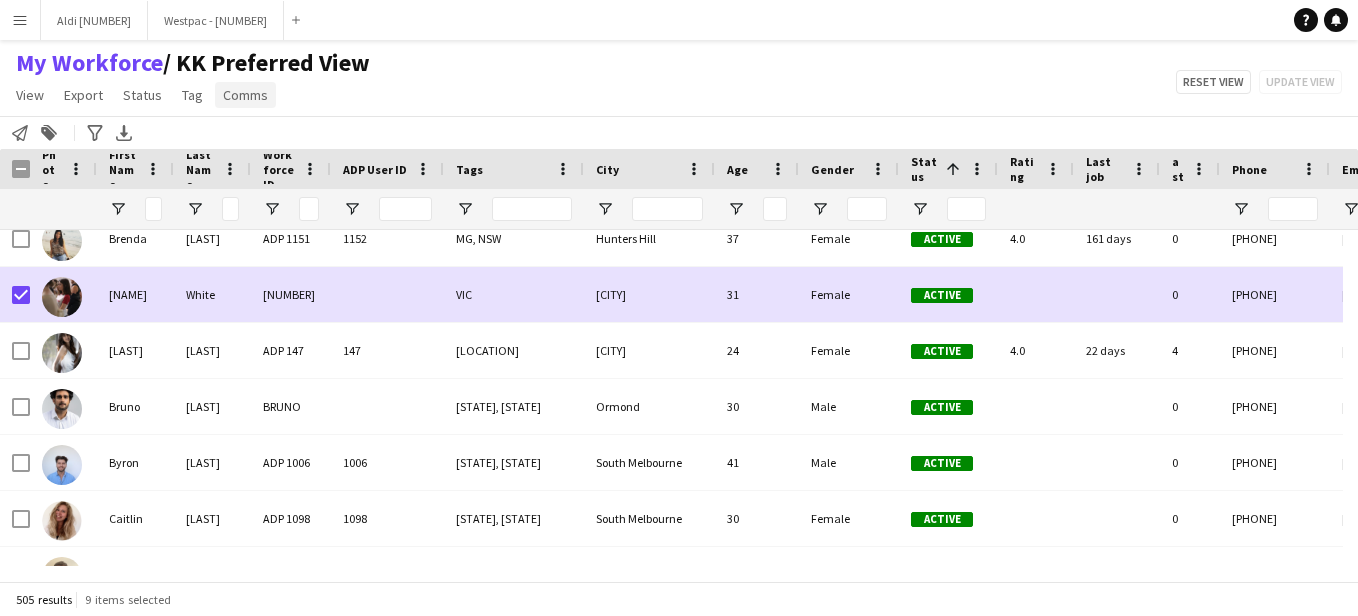 click on "Comms" 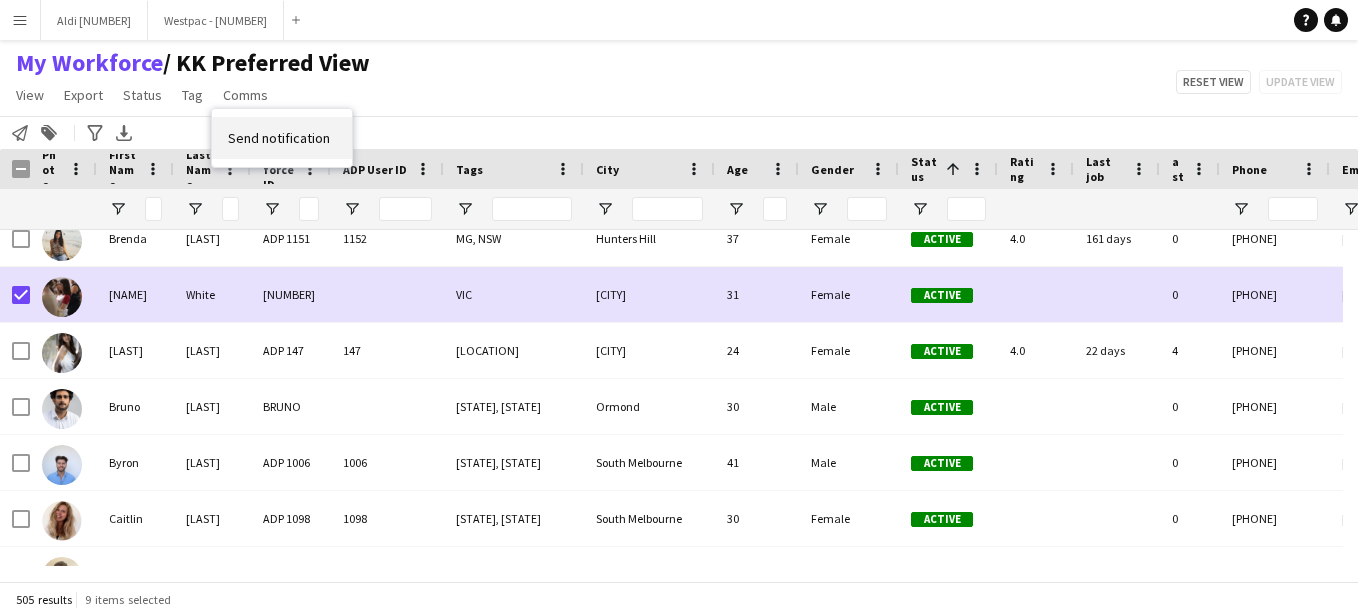 click on "Send notification" at bounding box center [279, 138] 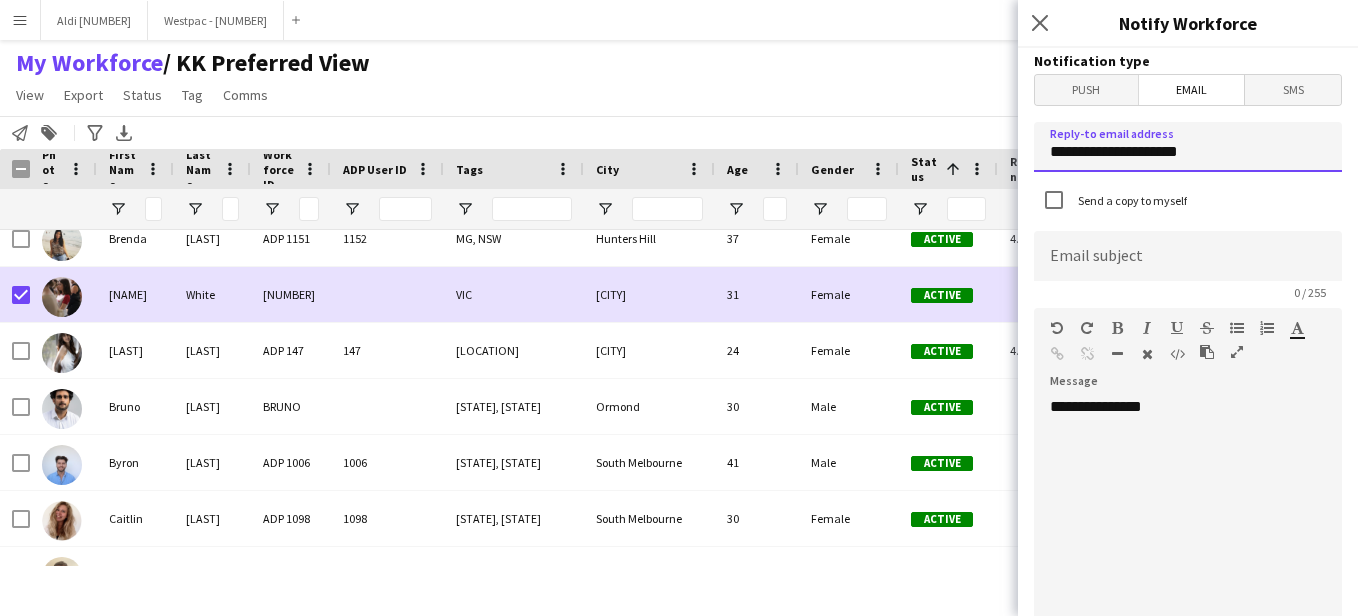 drag, startPoint x: 1211, startPoint y: 157, endPoint x: 1000, endPoint y: 141, distance: 211.60576 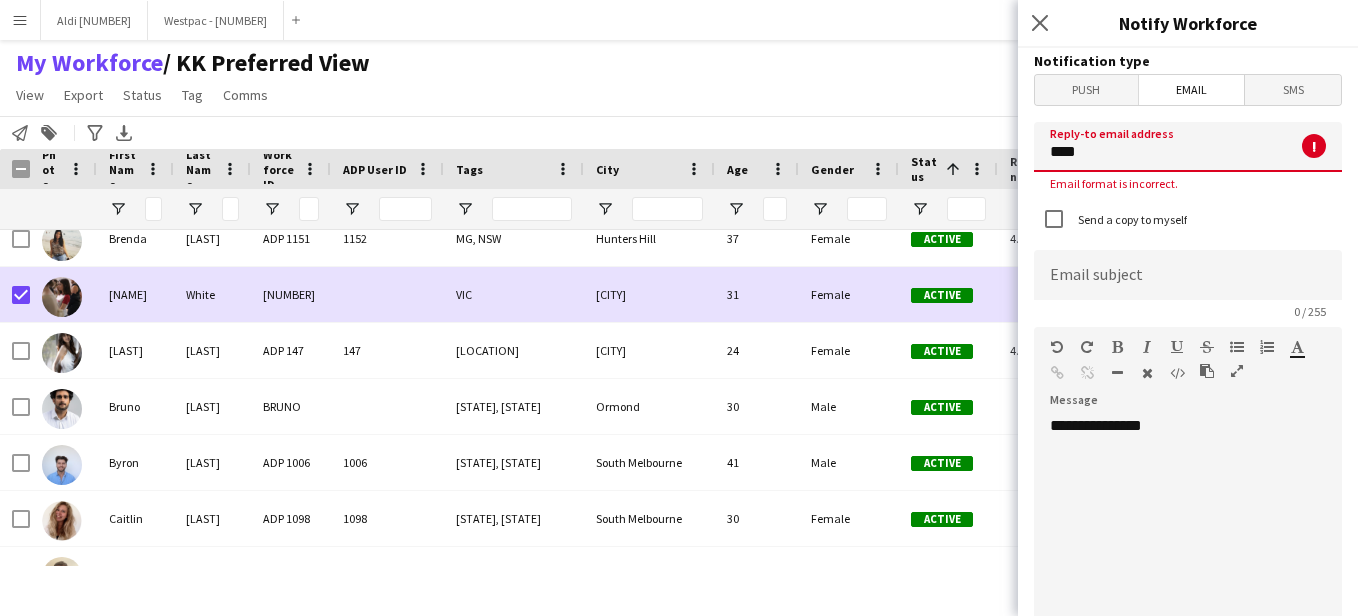 type on "**********" 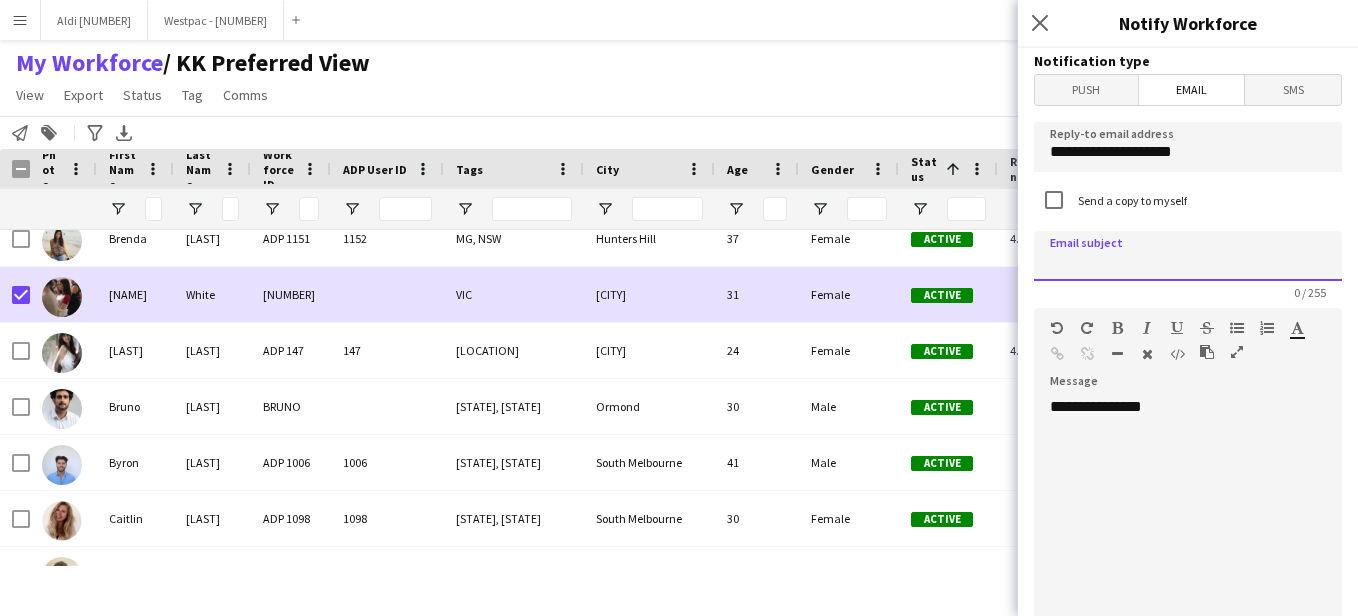 click 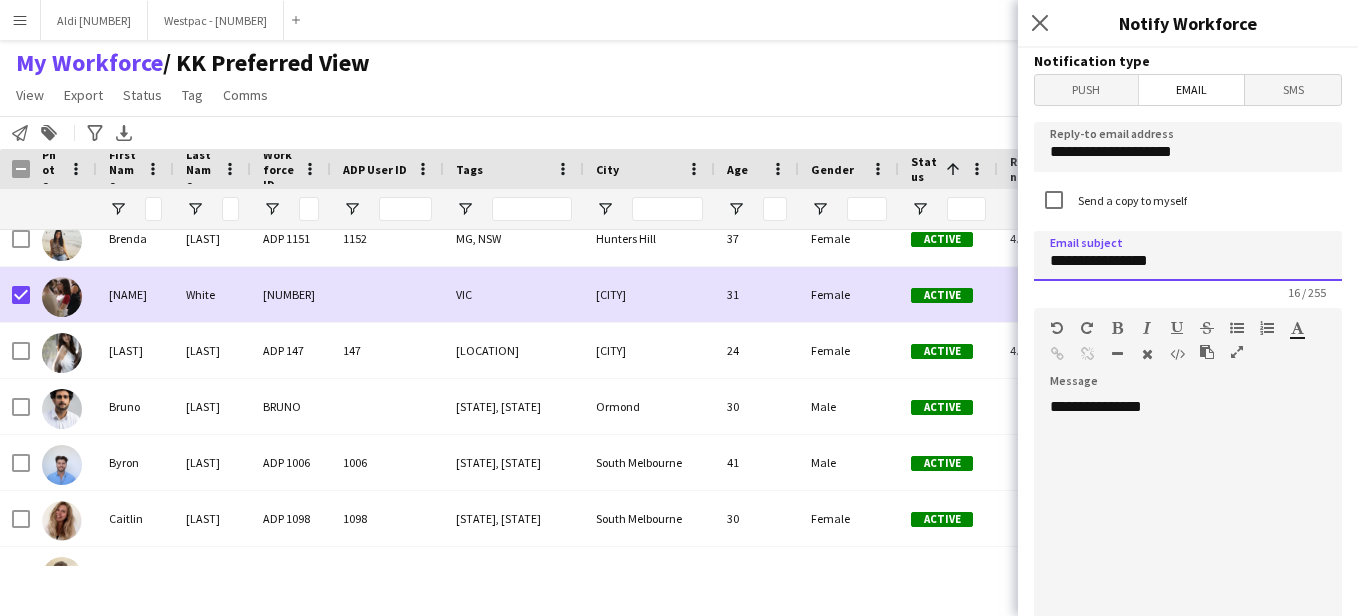 type on "**********" 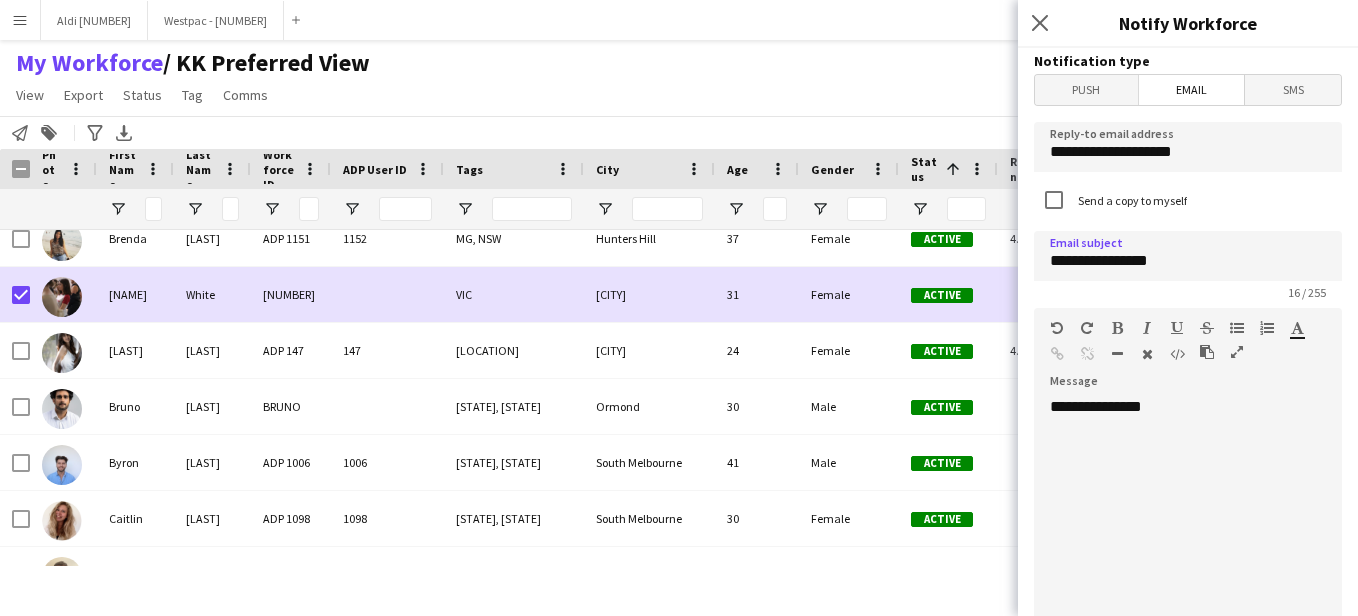 click on "**********" 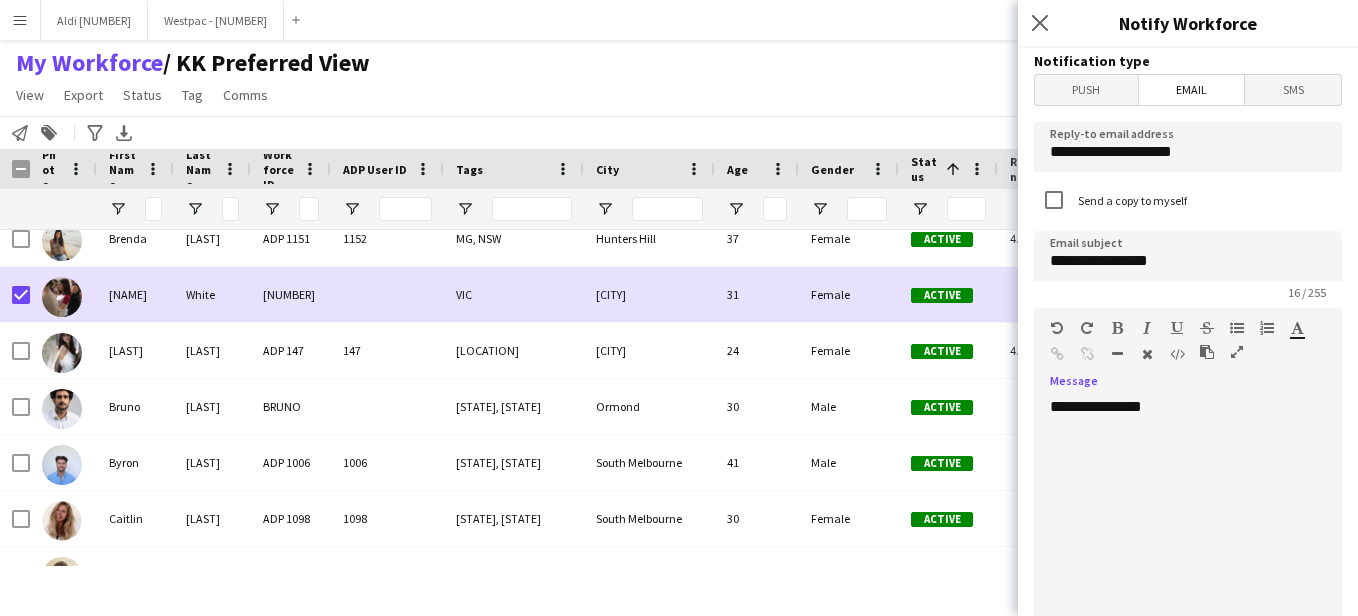 type 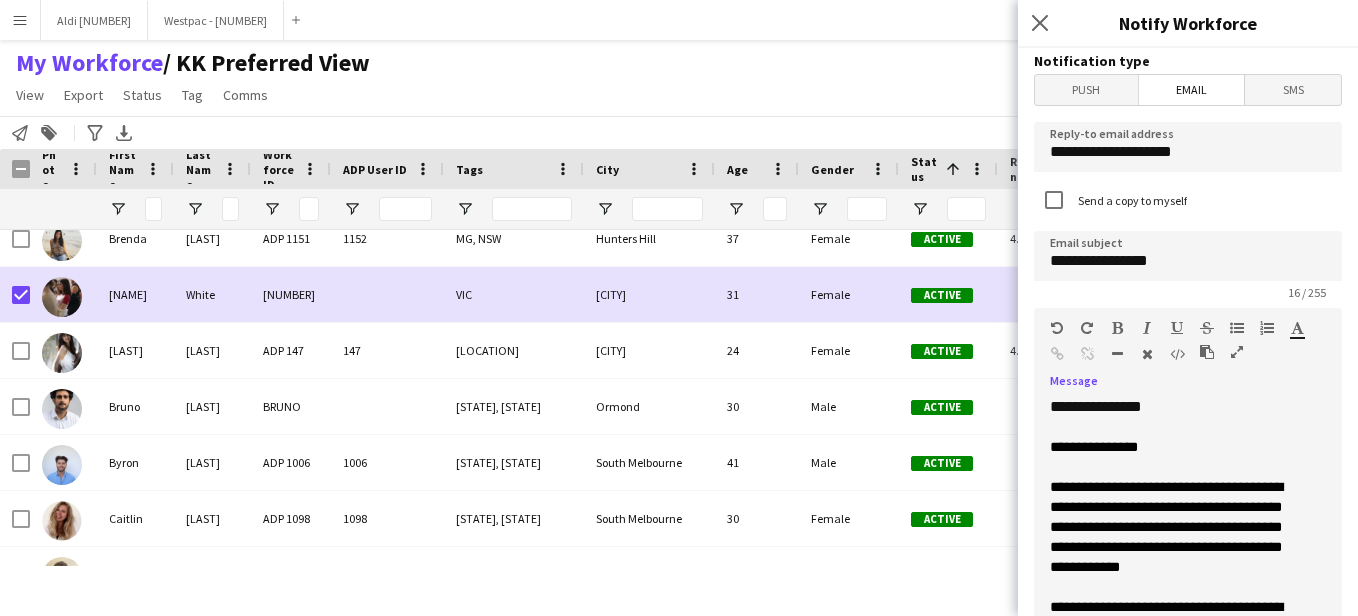 scroll, scrollTop: 201, scrollLeft: 0, axis: vertical 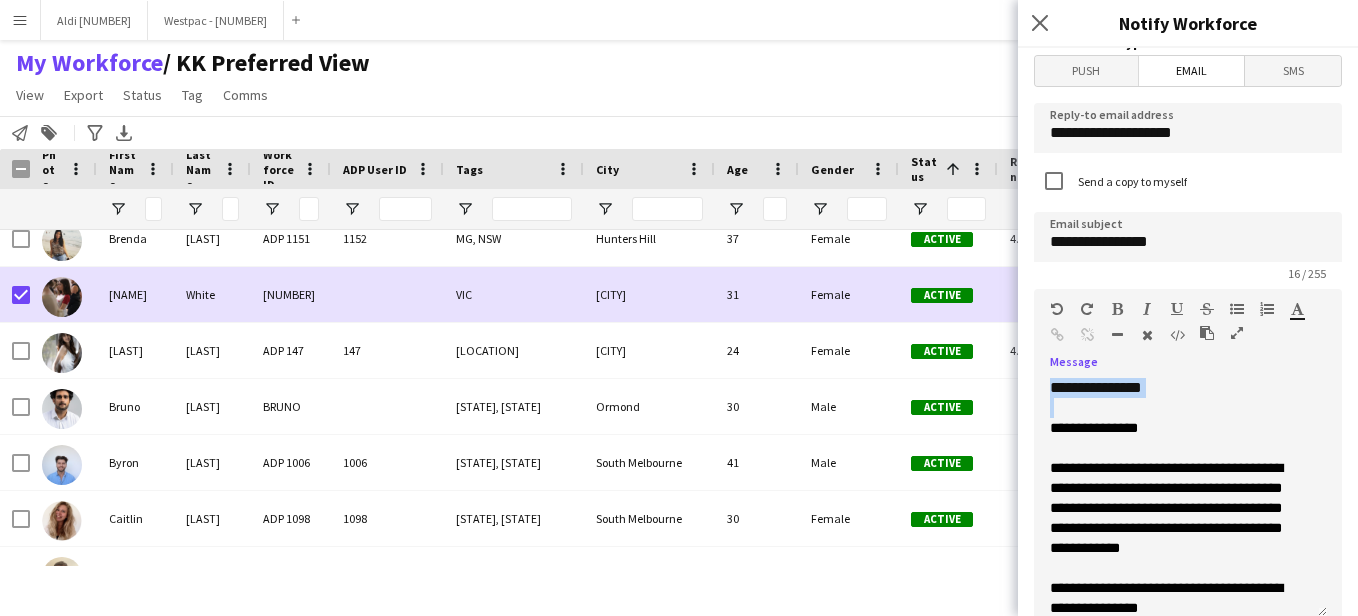 drag, startPoint x: 1083, startPoint y: 401, endPoint x: 1018, endPoint y: 386, distance: 66.70832 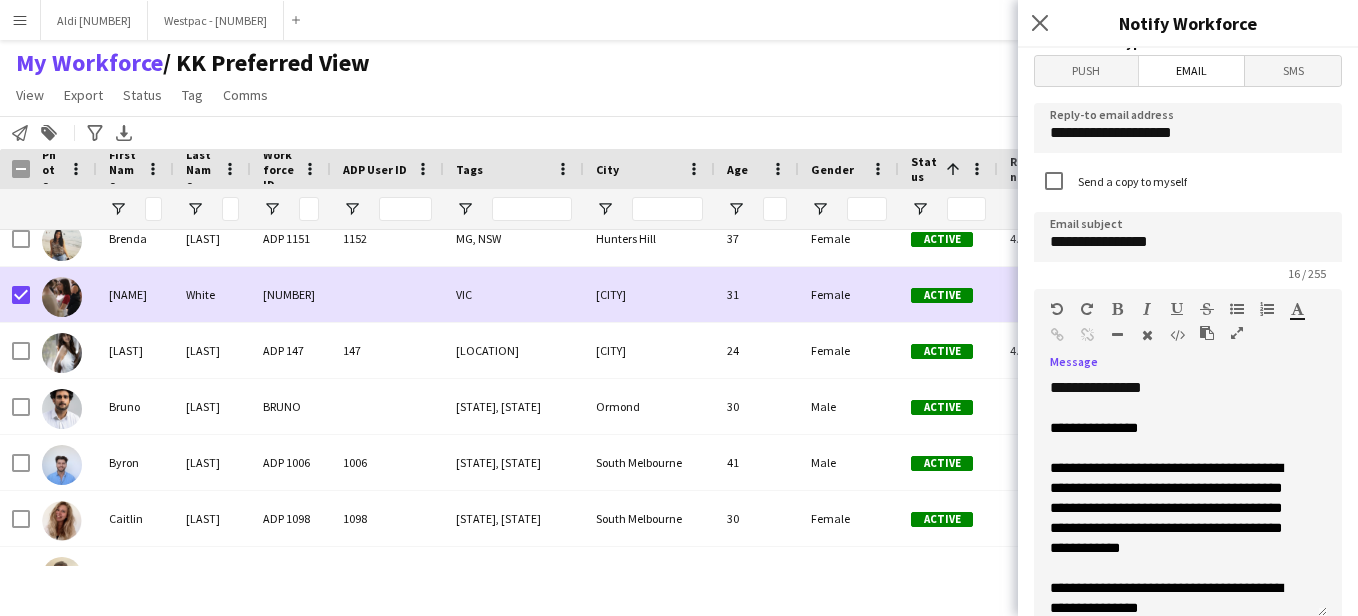 click on "**********" 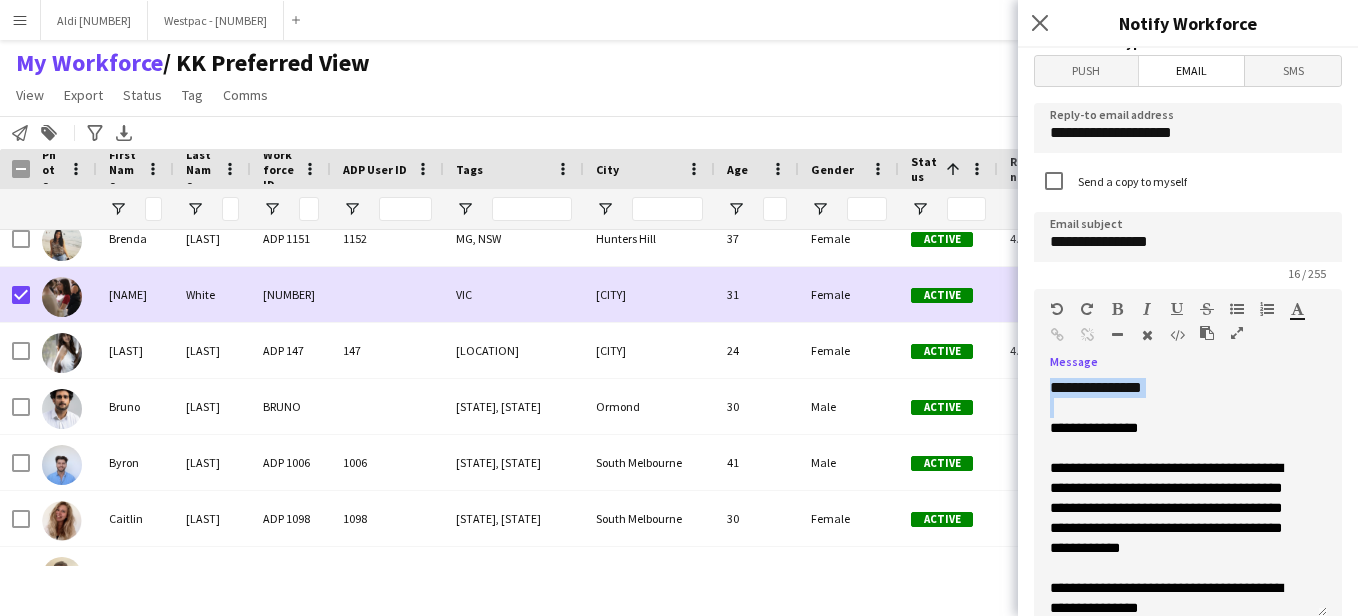 drag, startPoint x: 1068, startPoint y: 409, endPoint x: 1045, endPoint y: 394, distance: 27.45906 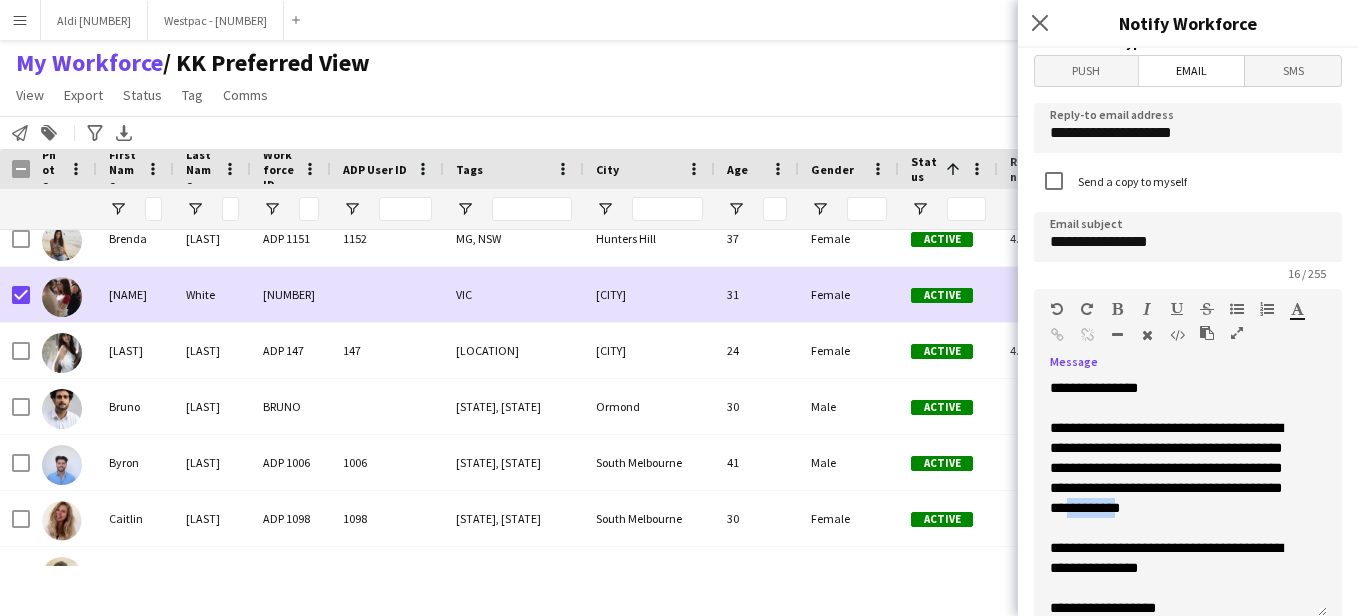 drag, startPoint x: 1125, startPoint y: 504, endPoint x: 1066, endPoint y: 510, distance: 59.3043 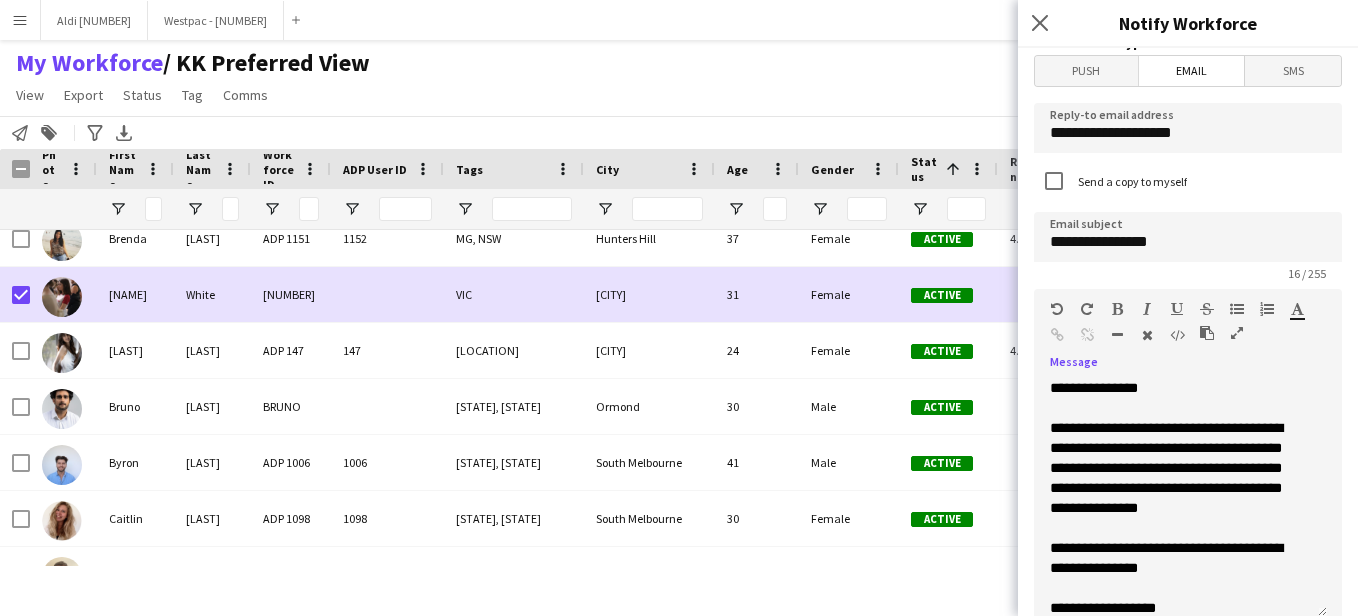 click 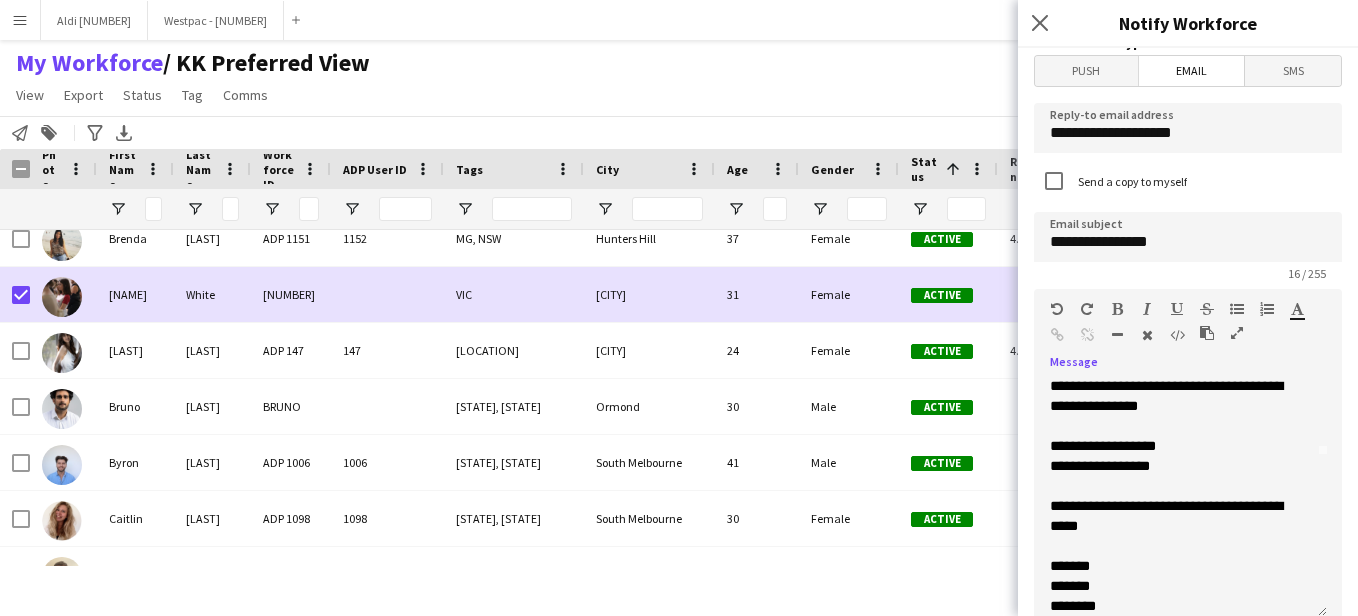 scroll, scrollTop: 182, scrollLeft: 0, axis: vertical 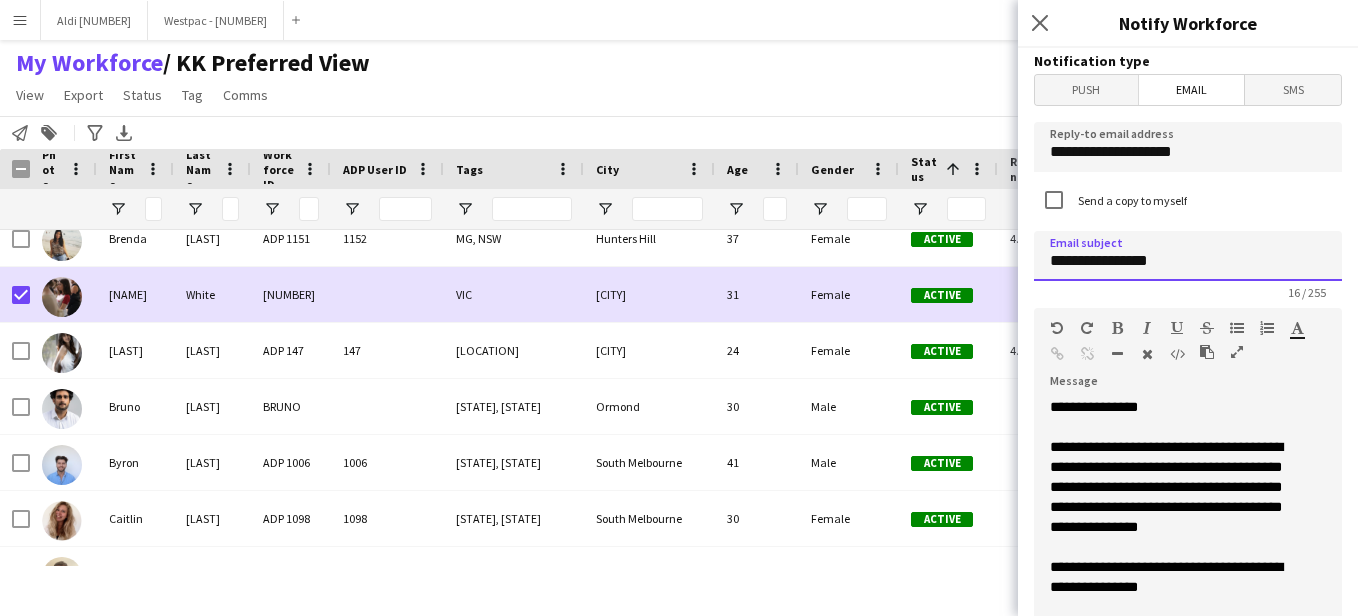 drag, startPoint x: 1103, startPoint y: 256, endPoint x: 1002, endPoint y: 272, distance: 102.259476 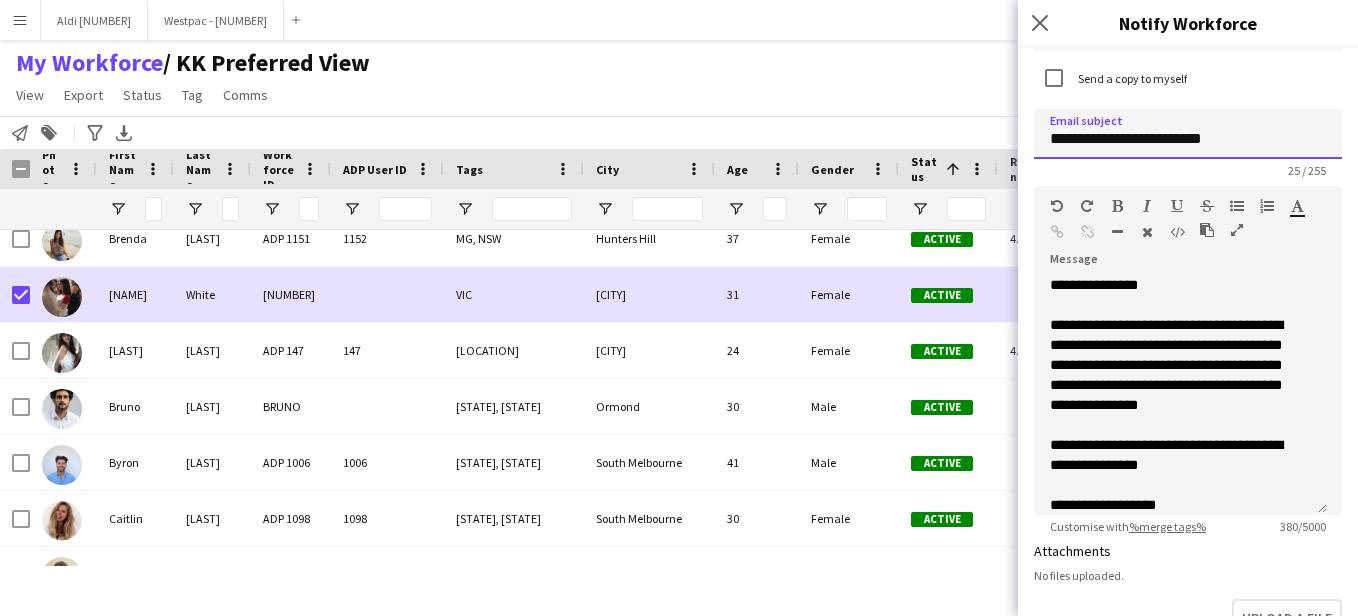 scroll, scrollTop: 124, scrollLeft: 0, axis: vertical 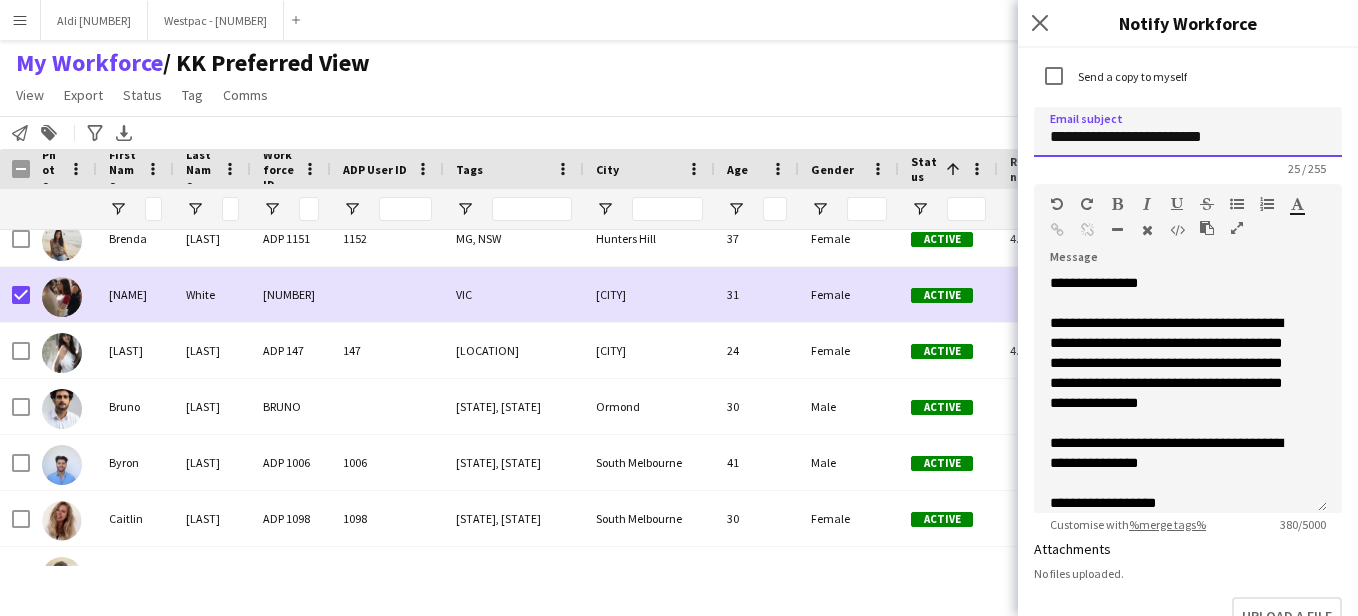 type on "**********" 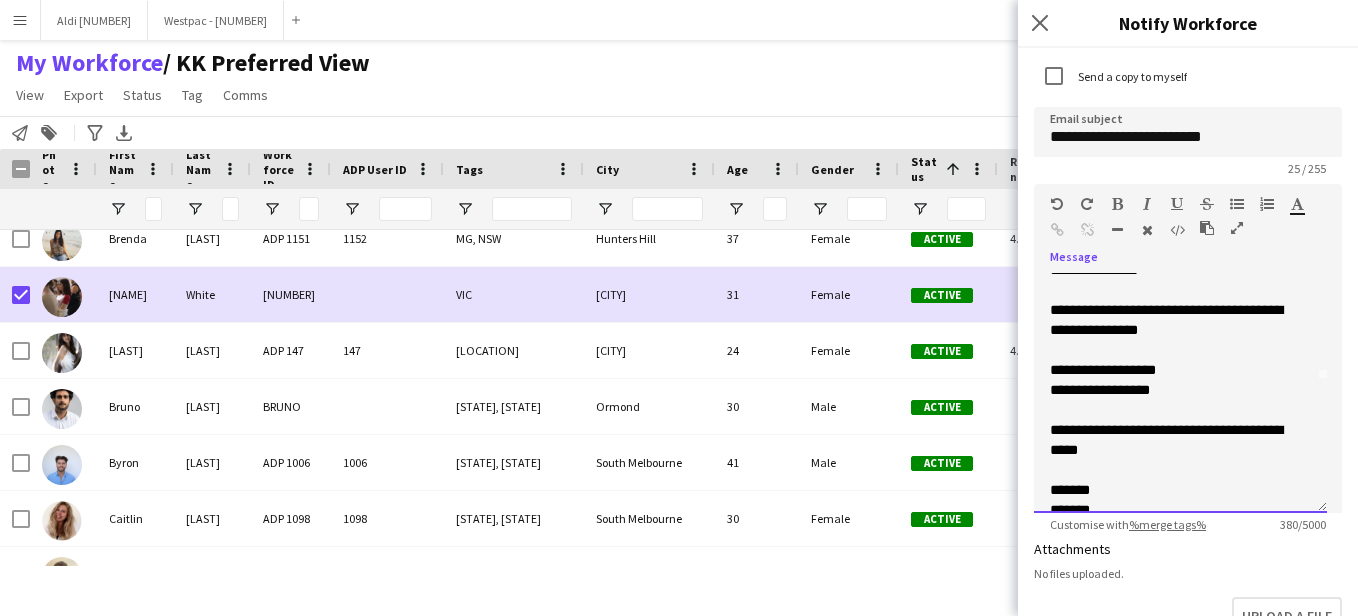 scroll, scrollTop: 197, scrollLeft: 0, axis: vertical 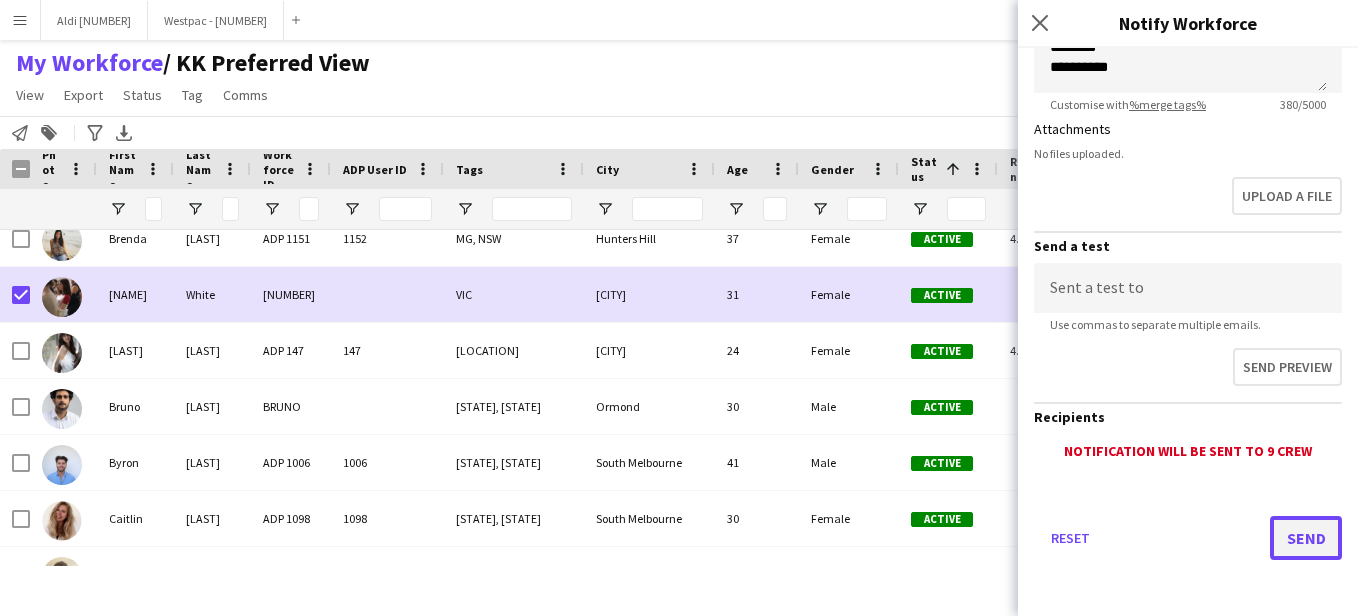 click on "Send" 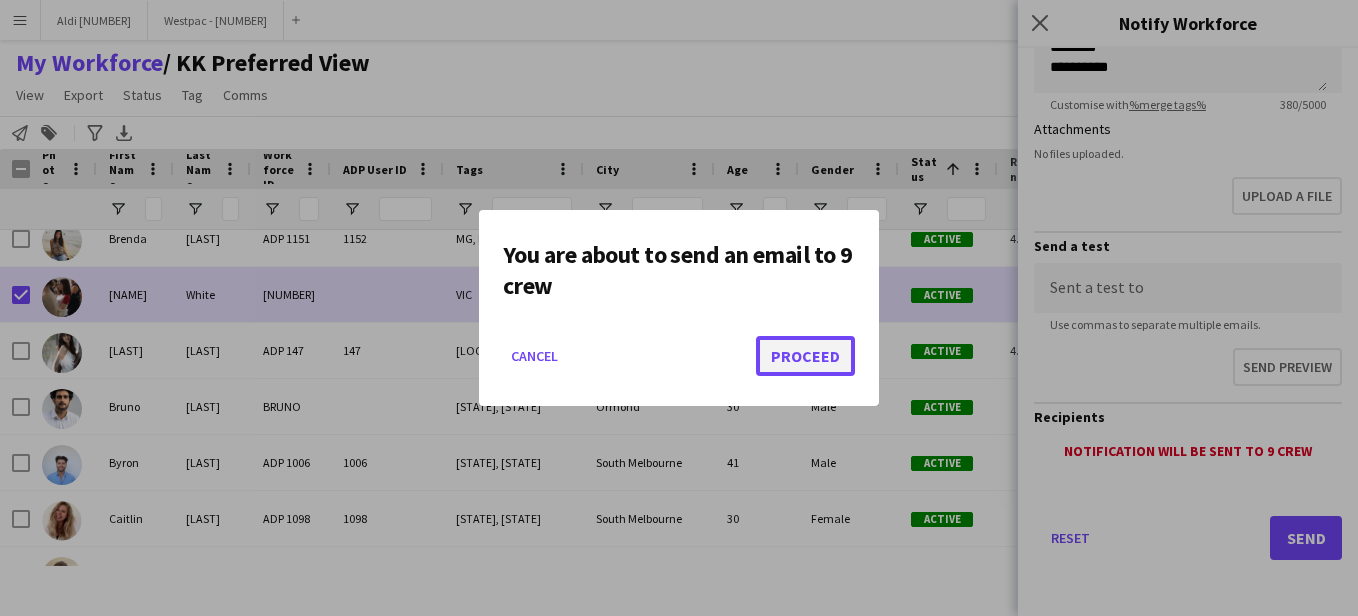 click on "Proceed" 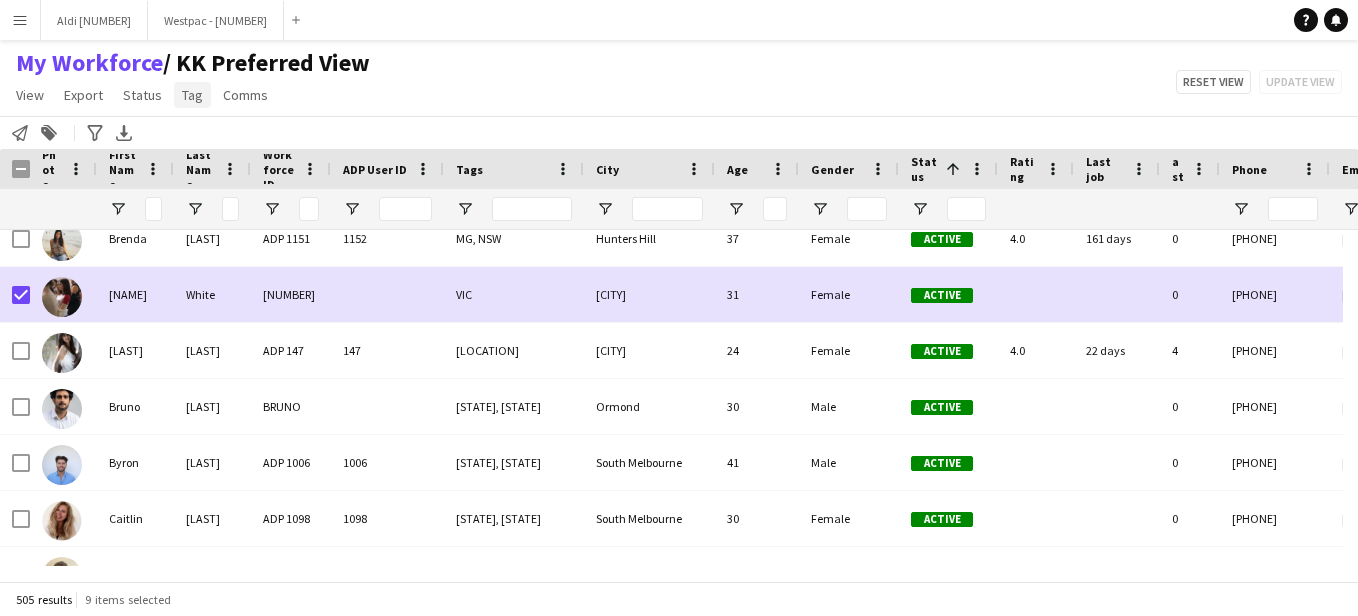 click on "Tag" 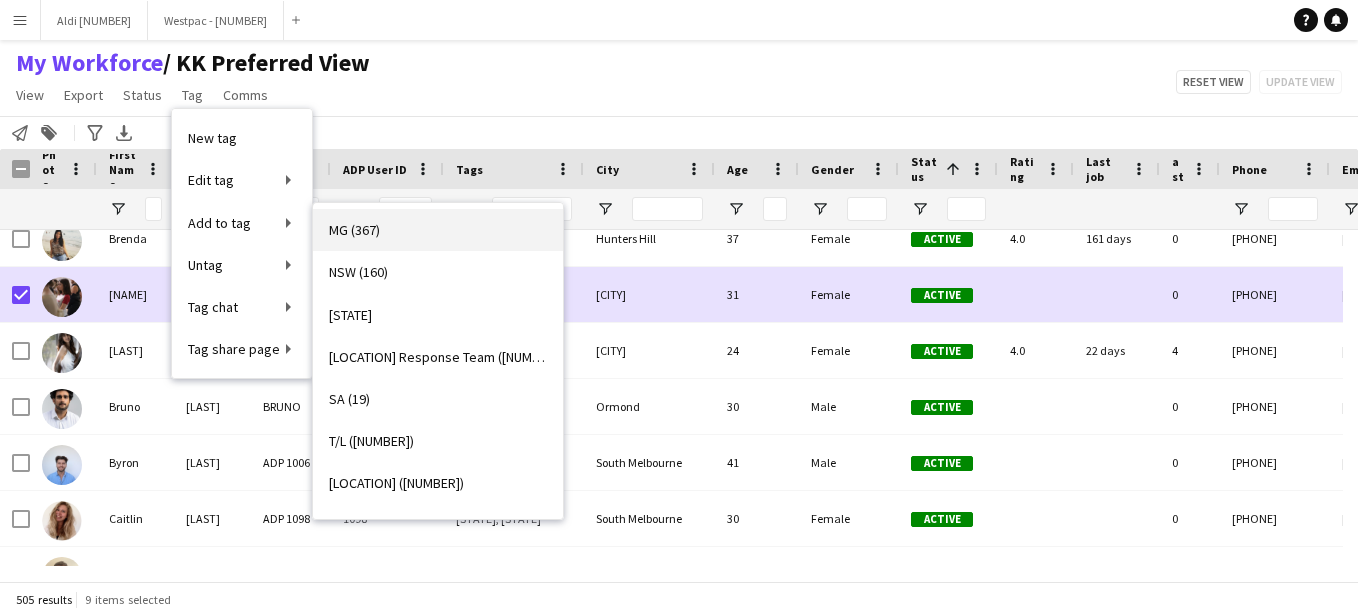 click on "MG (367)" at bounding box center [438, 230] 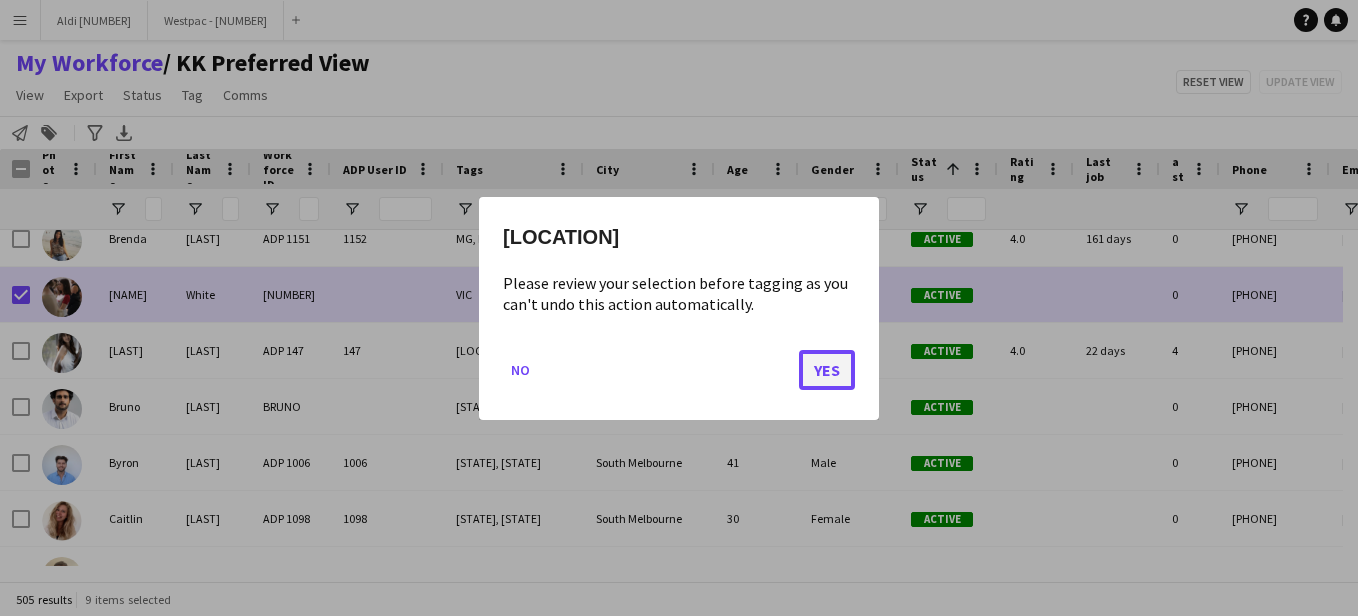 click on "Yes" 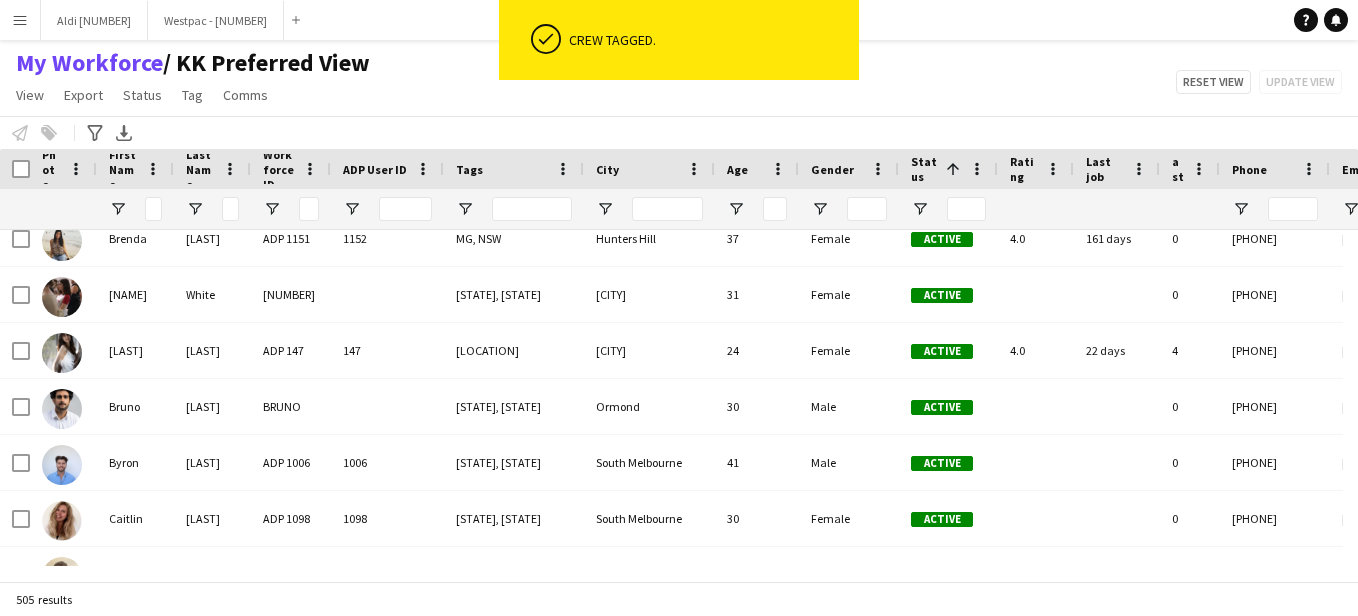 scroll, scrollTop: 0, scrollLeft: 0, axis: both 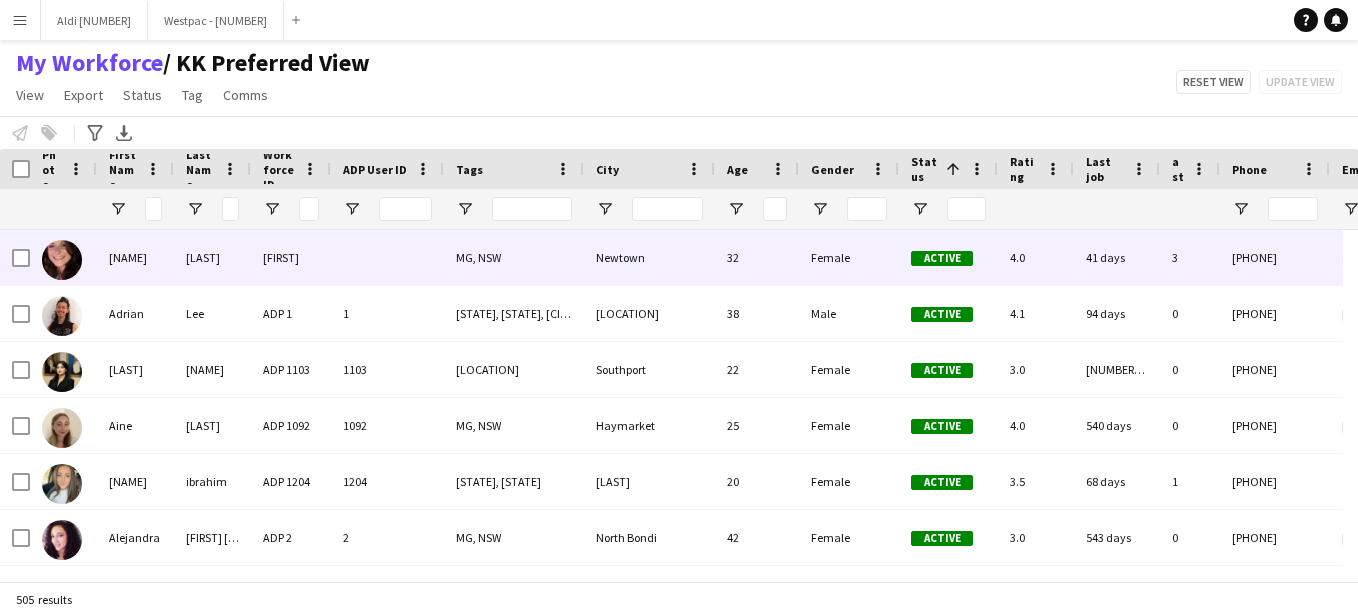 click on "Newtown" at bounding box center (649, 257) 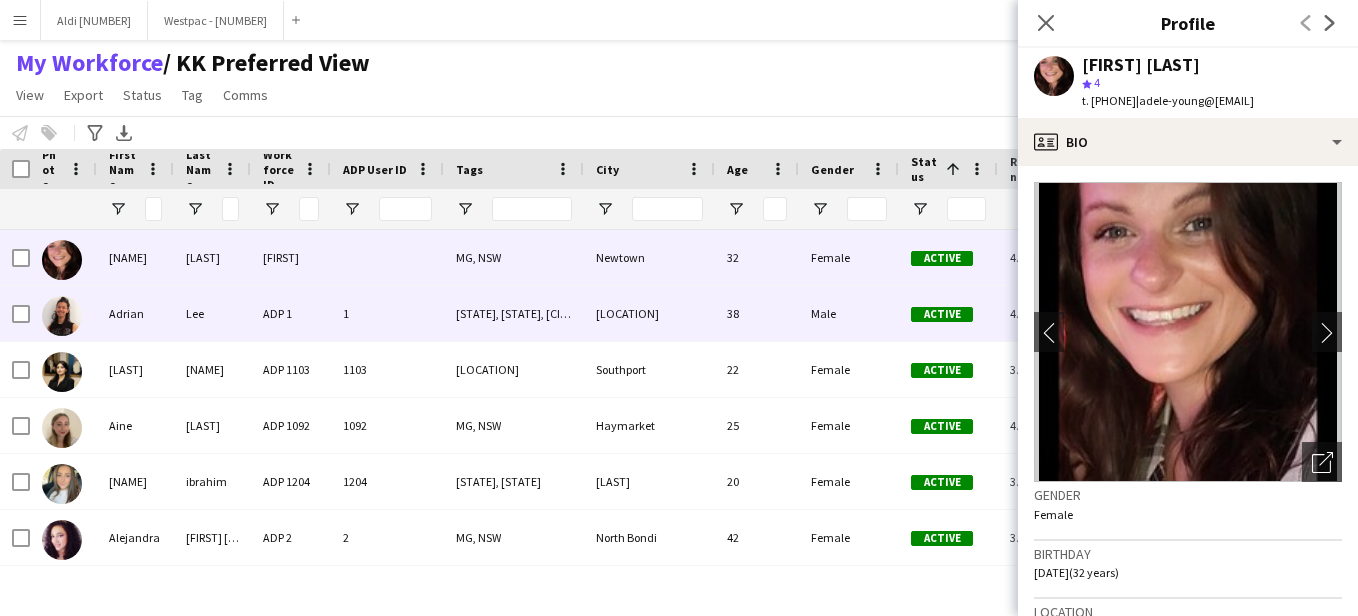 click on "[STATE], [STATE], [CITY] Response Team" at bounding box center [514, 313] 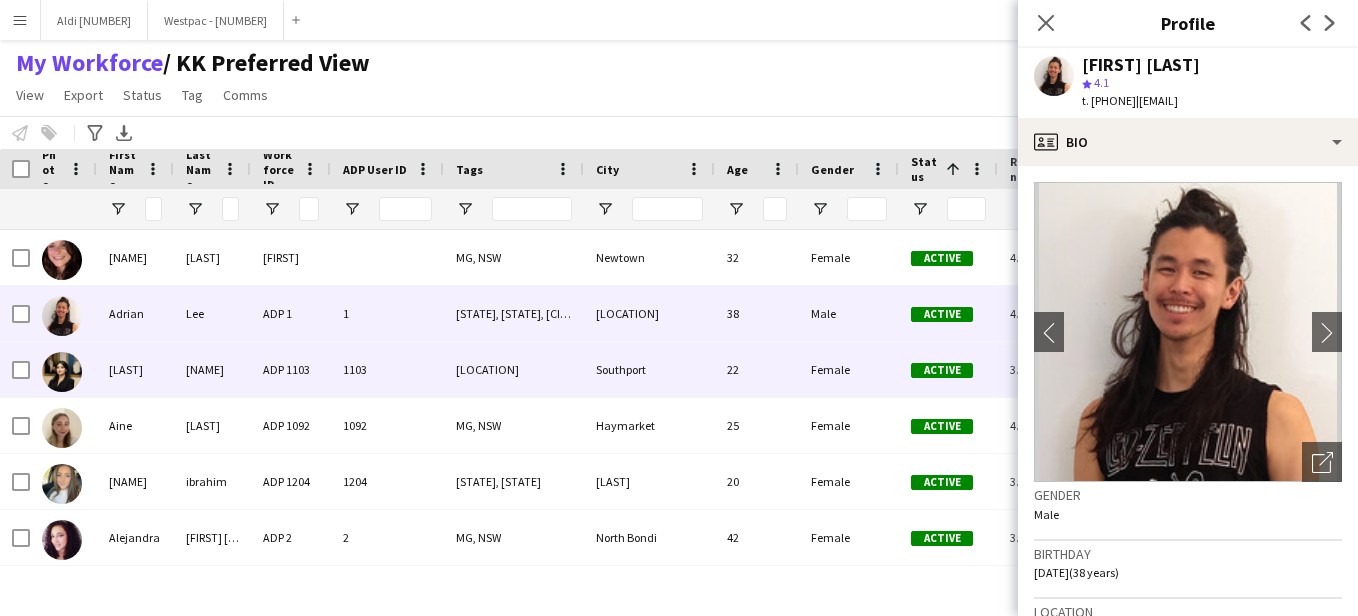click on "[LOCATION]" at bounding box center (514, 369) 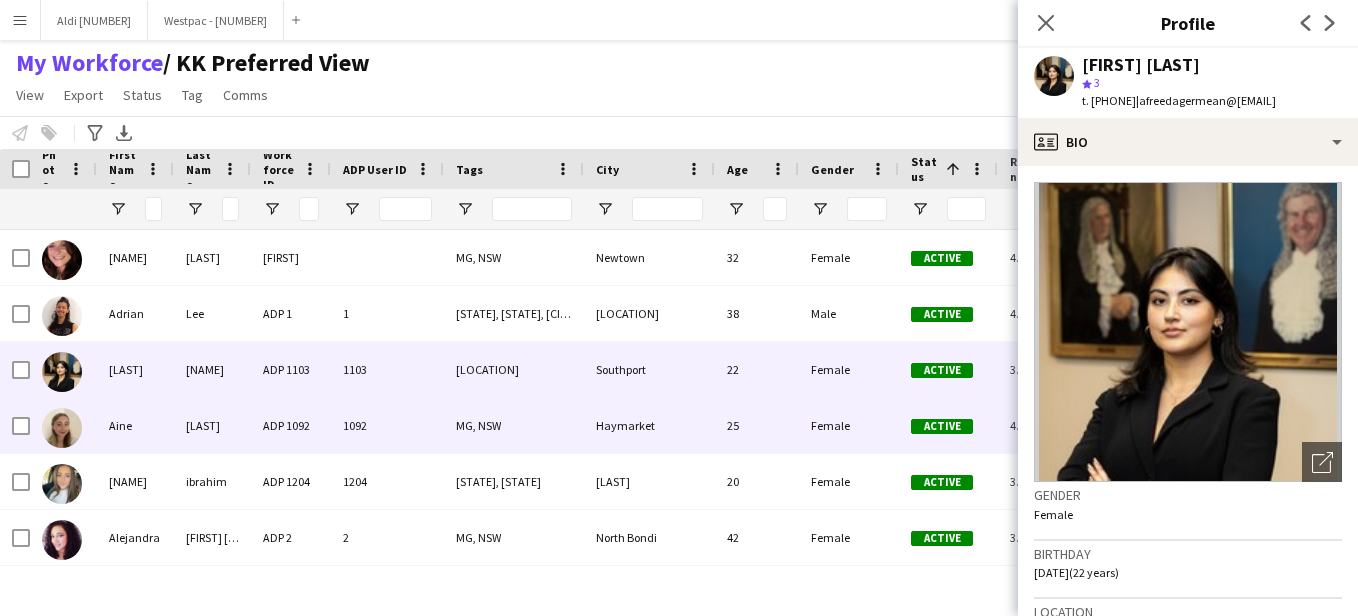 click on "MG, NSW" at bounding box center [514, 425] 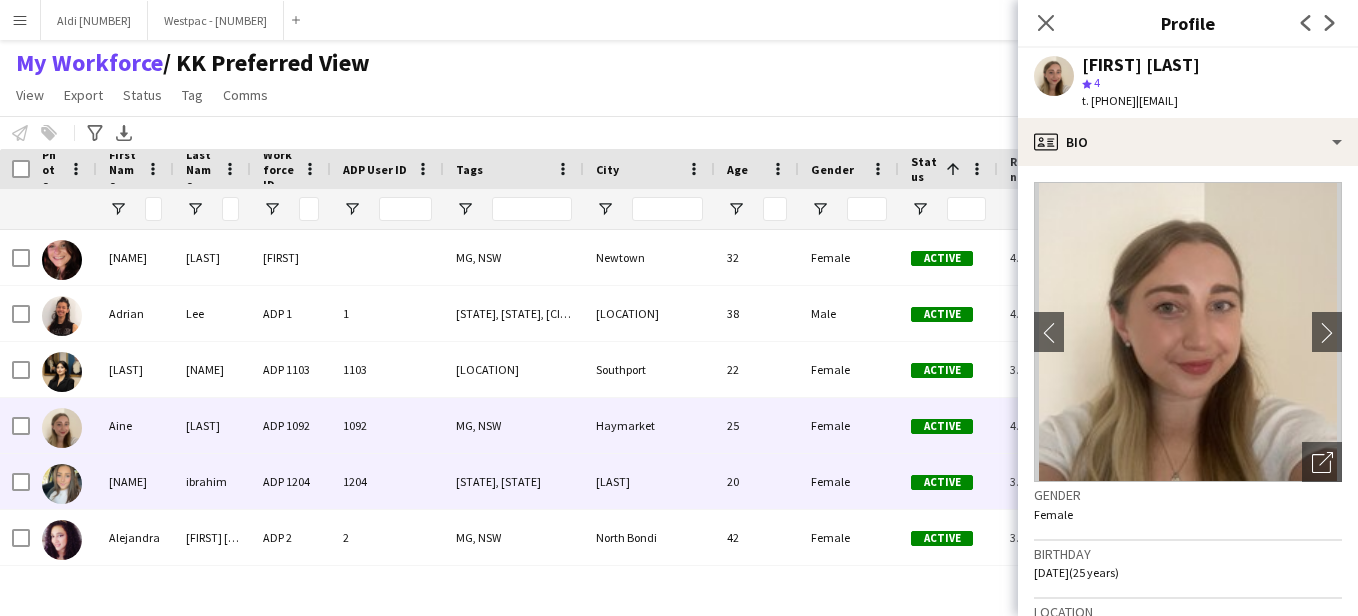scroll, scrollTop: 56, scrollLeft: 0, axis: vertical 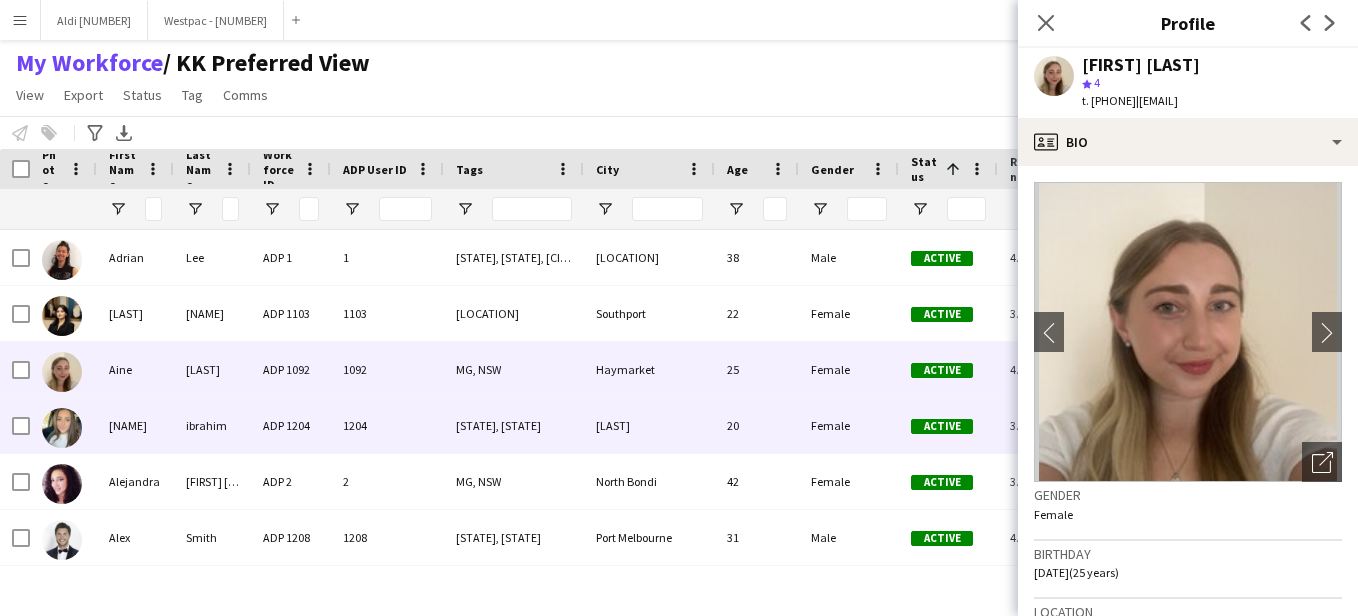 click on "ADP 1204" at bounding box center (291, 425) 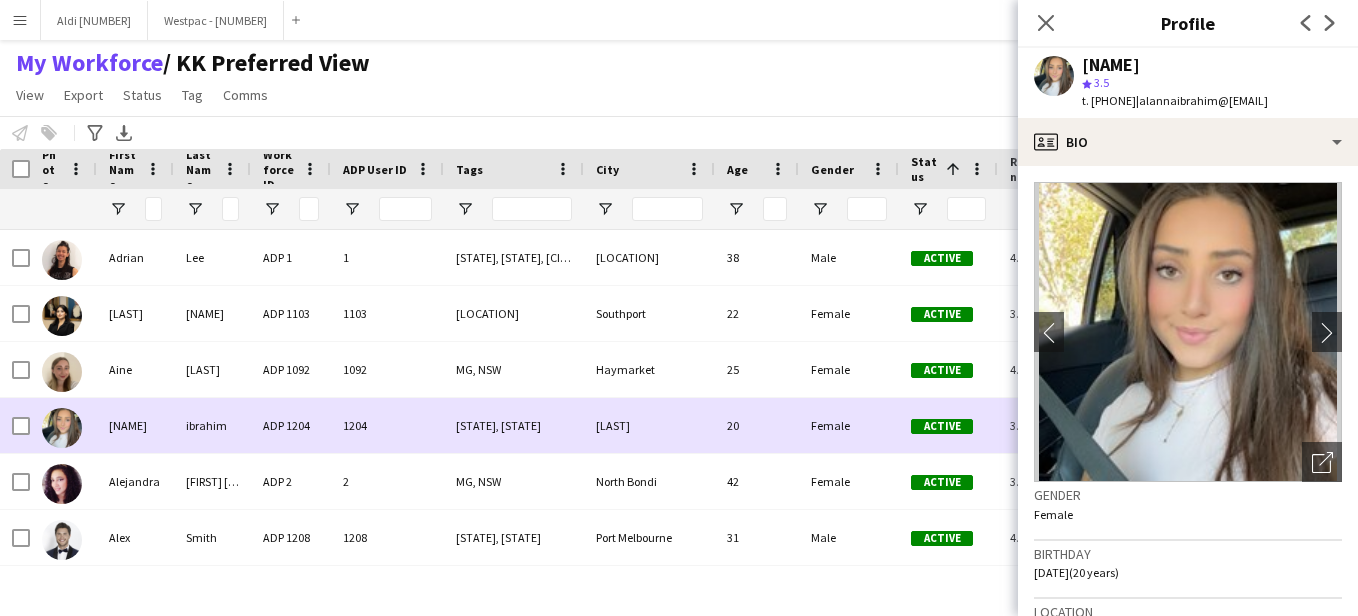 scroll, scrollTop: 112, scrollLeft: 0, axis: vertical 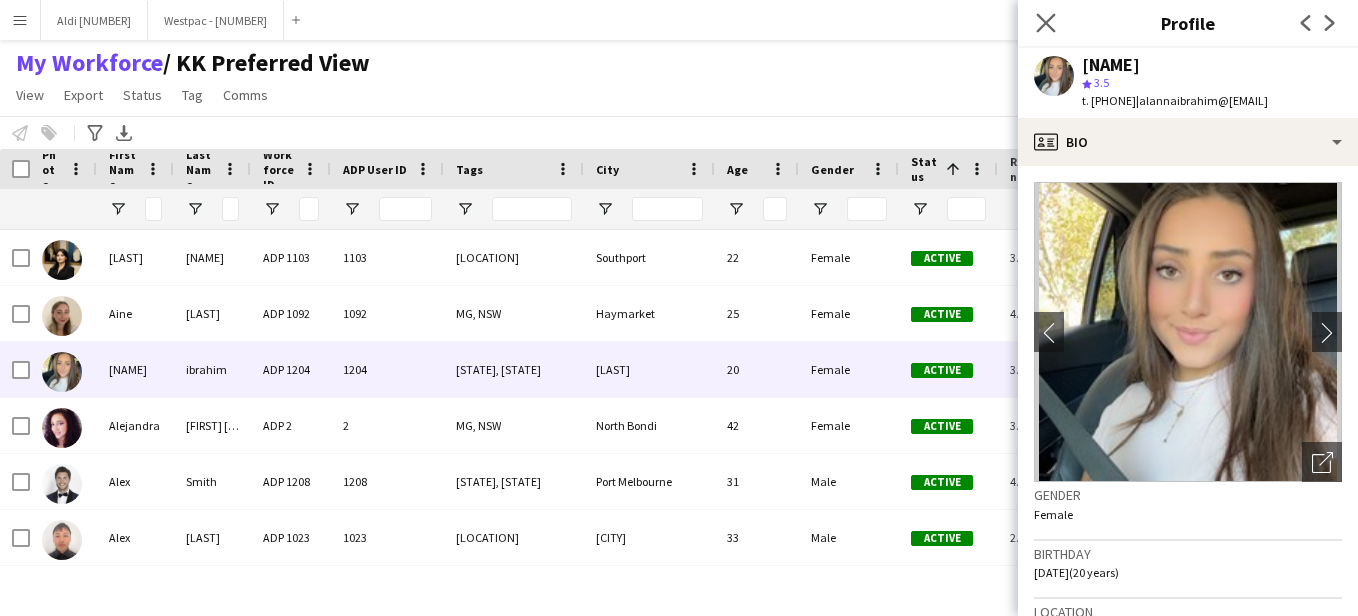 click on "Close pop-in" 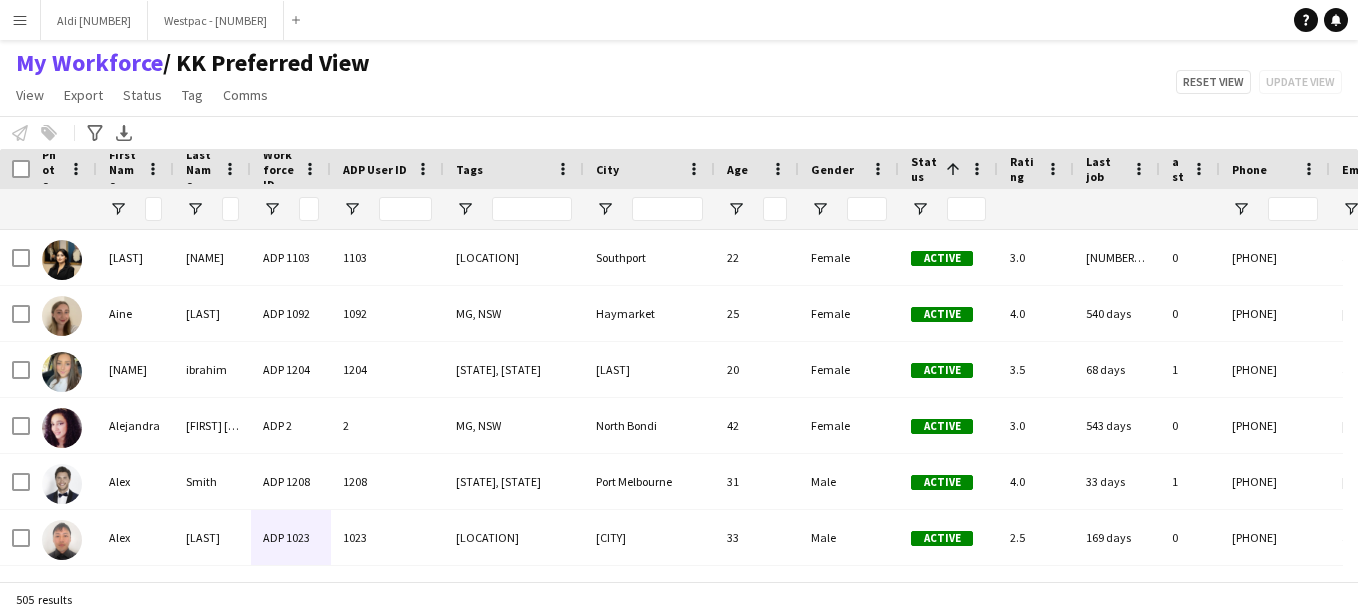 scroll, scrollTop: 162, scrollLeft: 0, axis: vertical 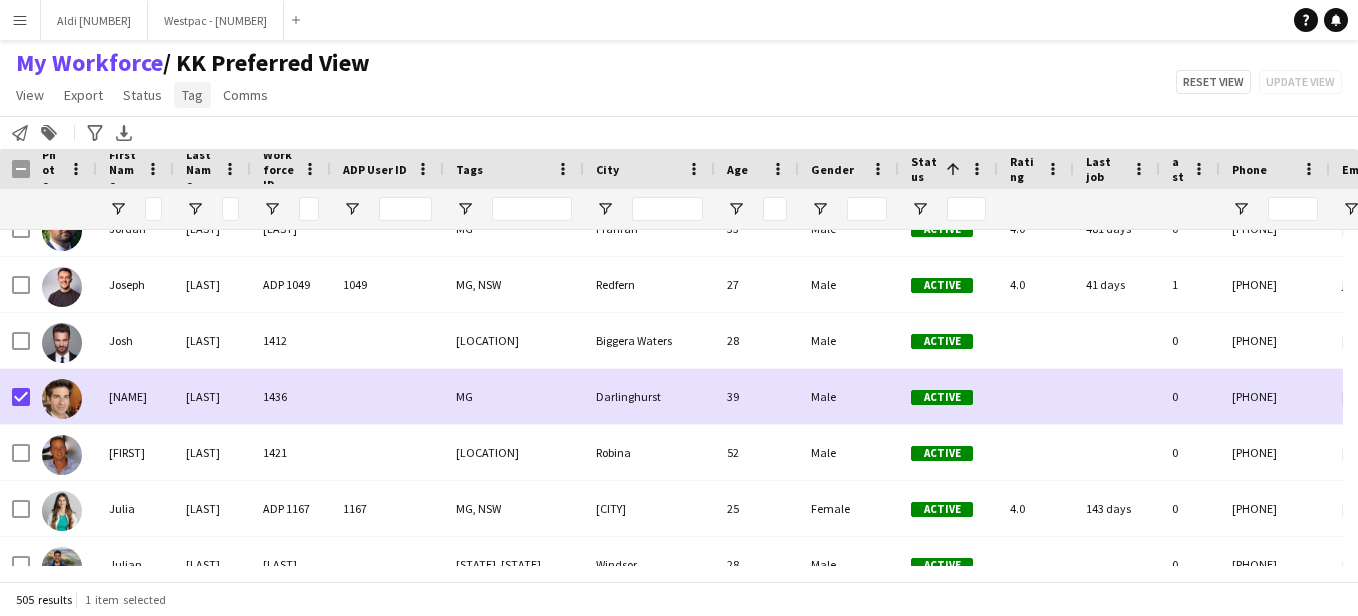 click on "Tag" 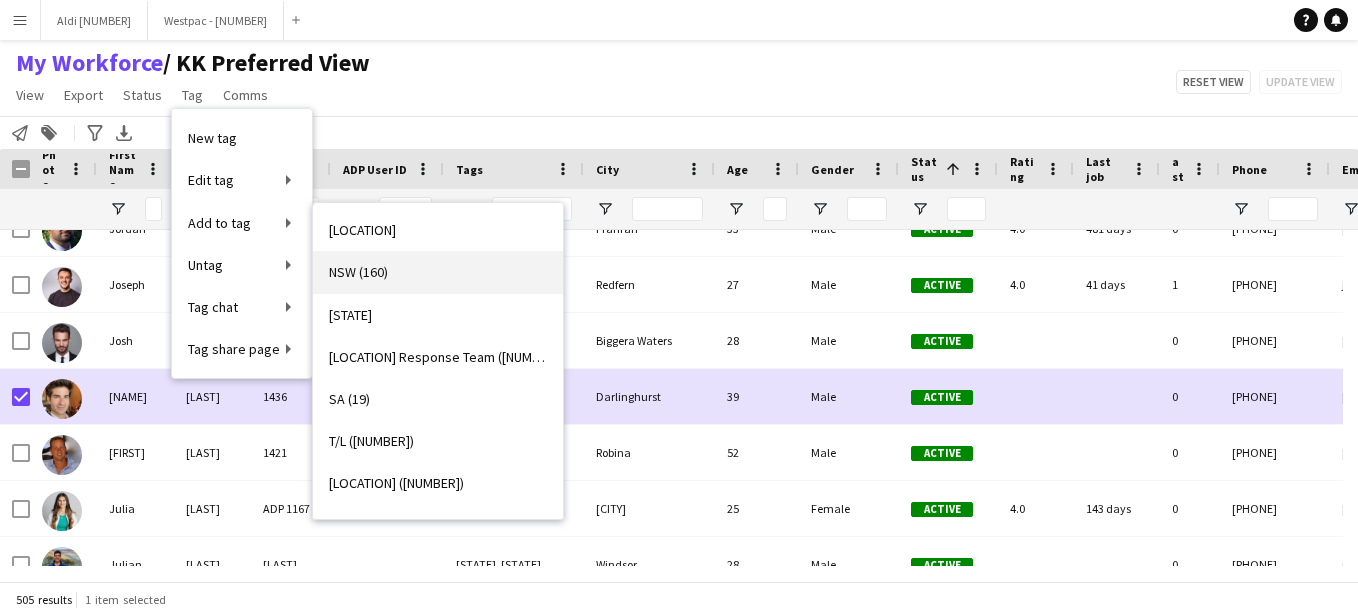 click on "NSW (160)" at bounding box center (438, 272) 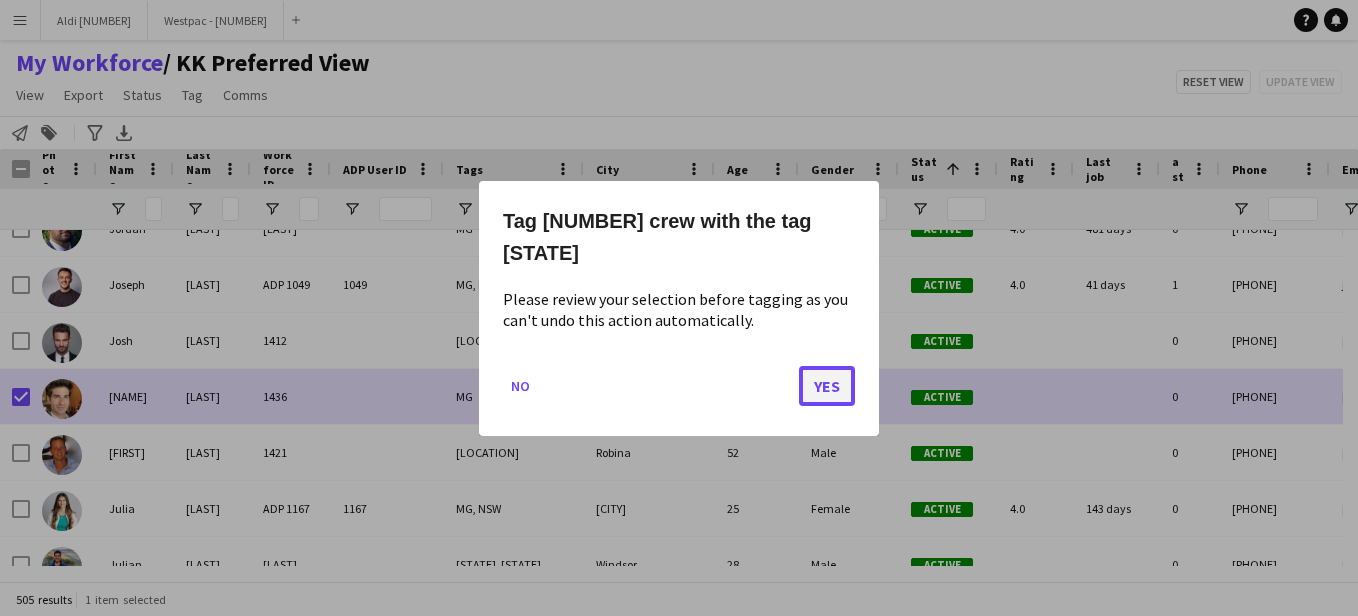 click on "Yes" 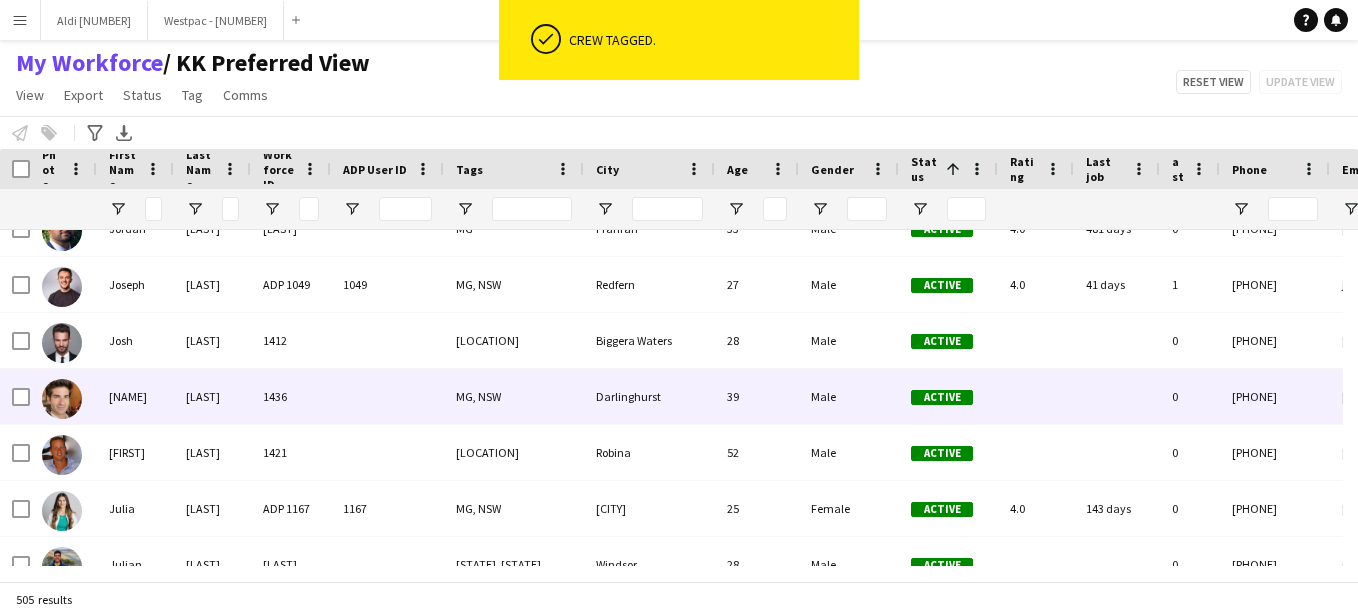 click on "MG, NSW" at bounding box center (514, 396) 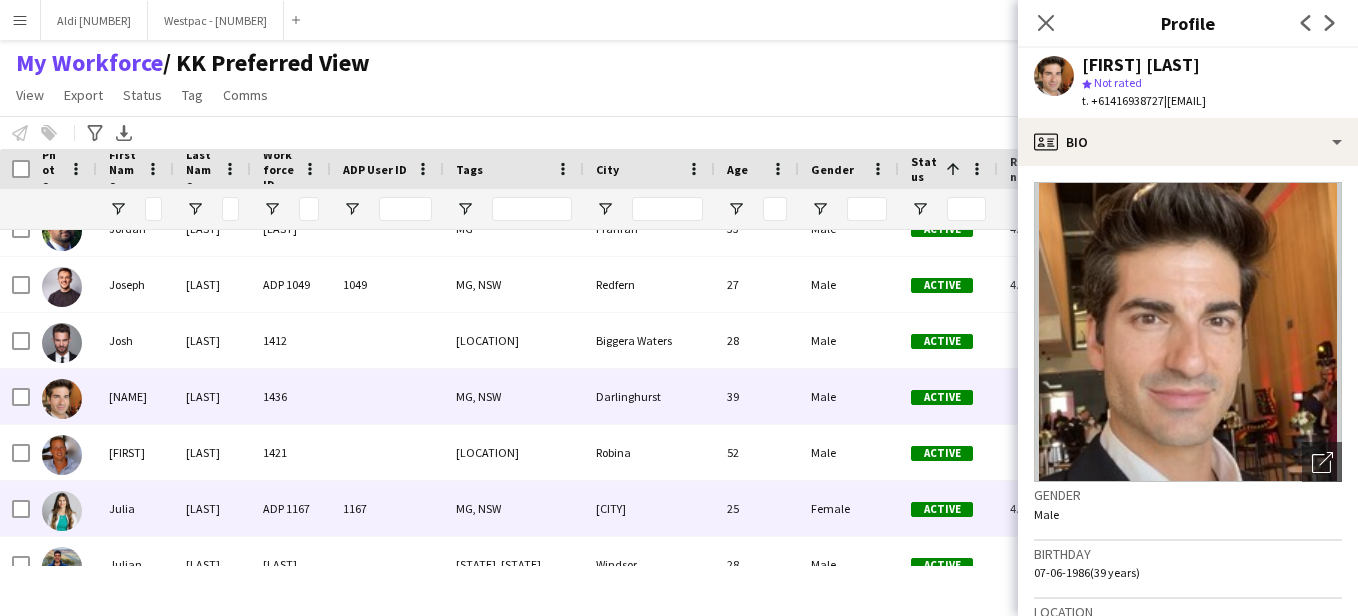 click on "MG, NSW" at bounding box center (514, 508) 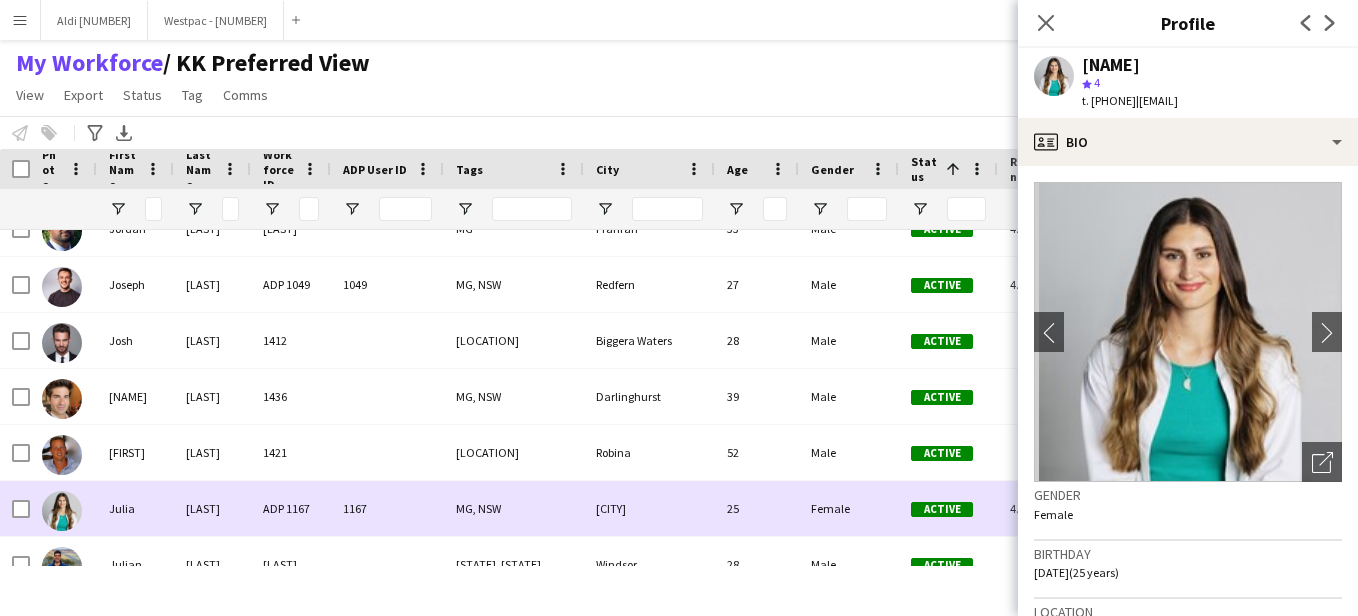 click on "MG, NSW" at bounding box center (514, 508) 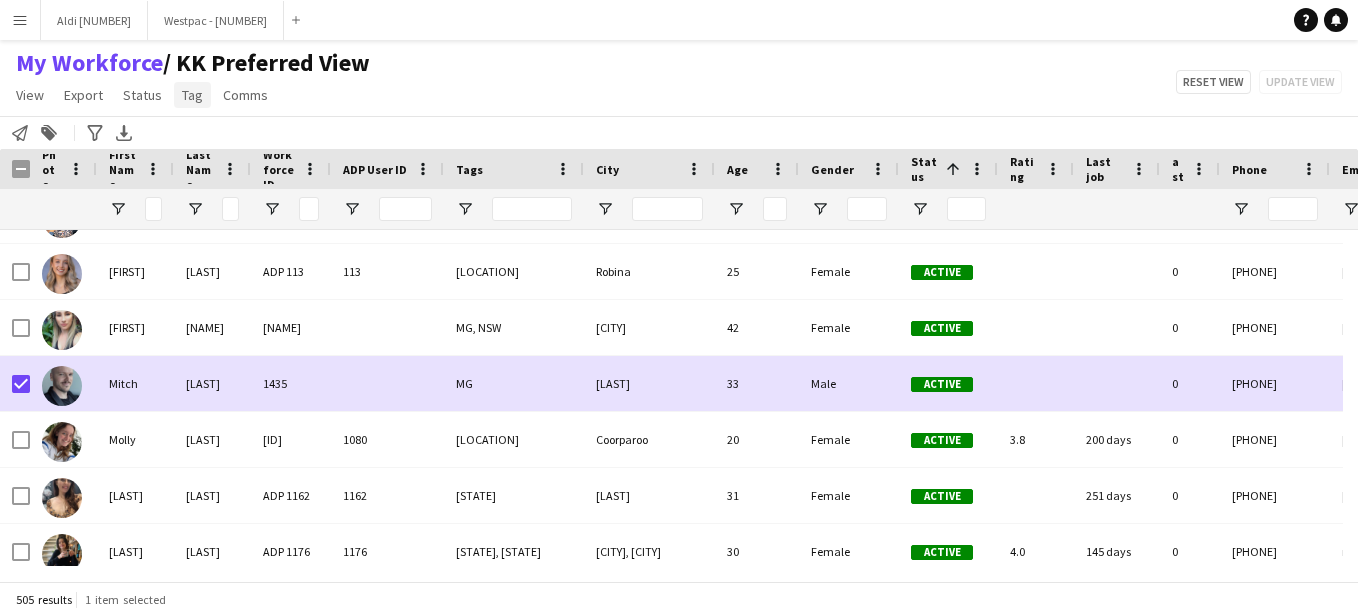 click on "Tag" 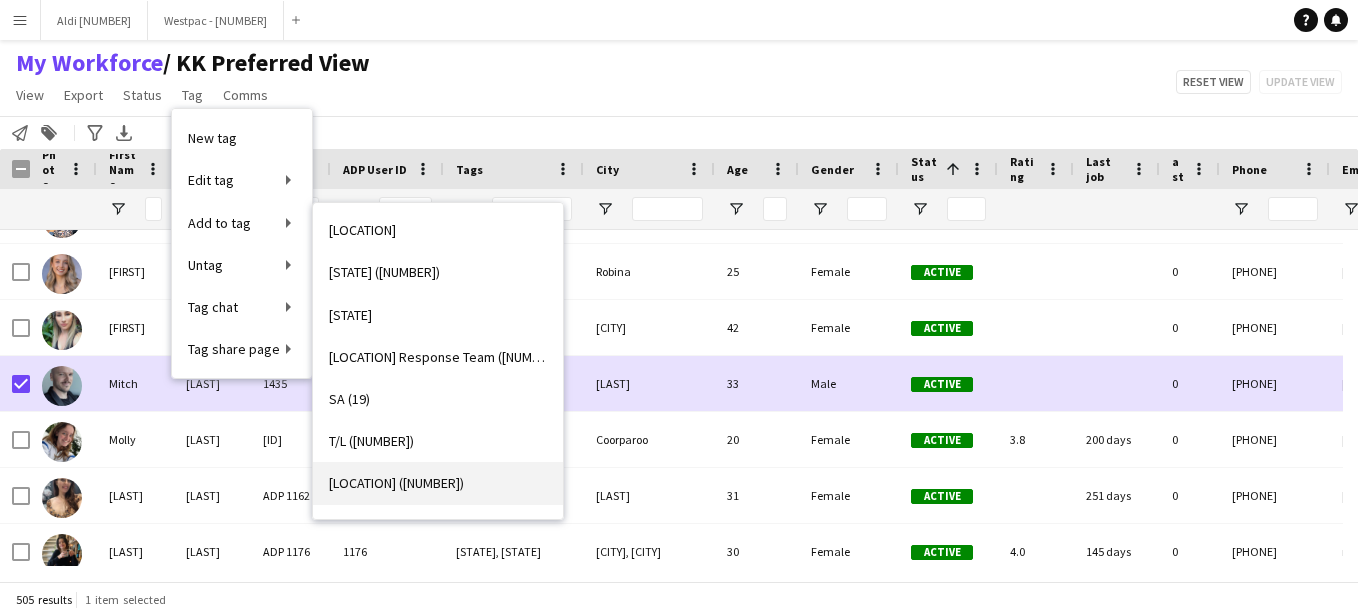 click on "[LOCATION] ([NUMBER])" at bounding box center (438, 483) 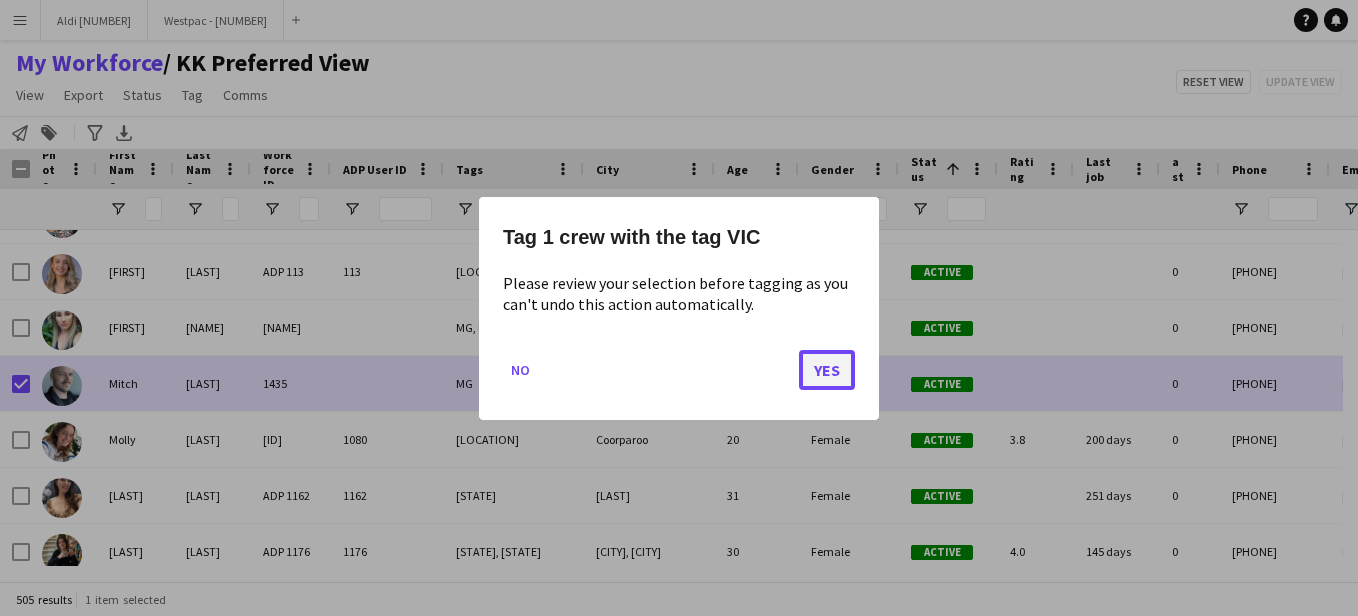 click on "Yes" 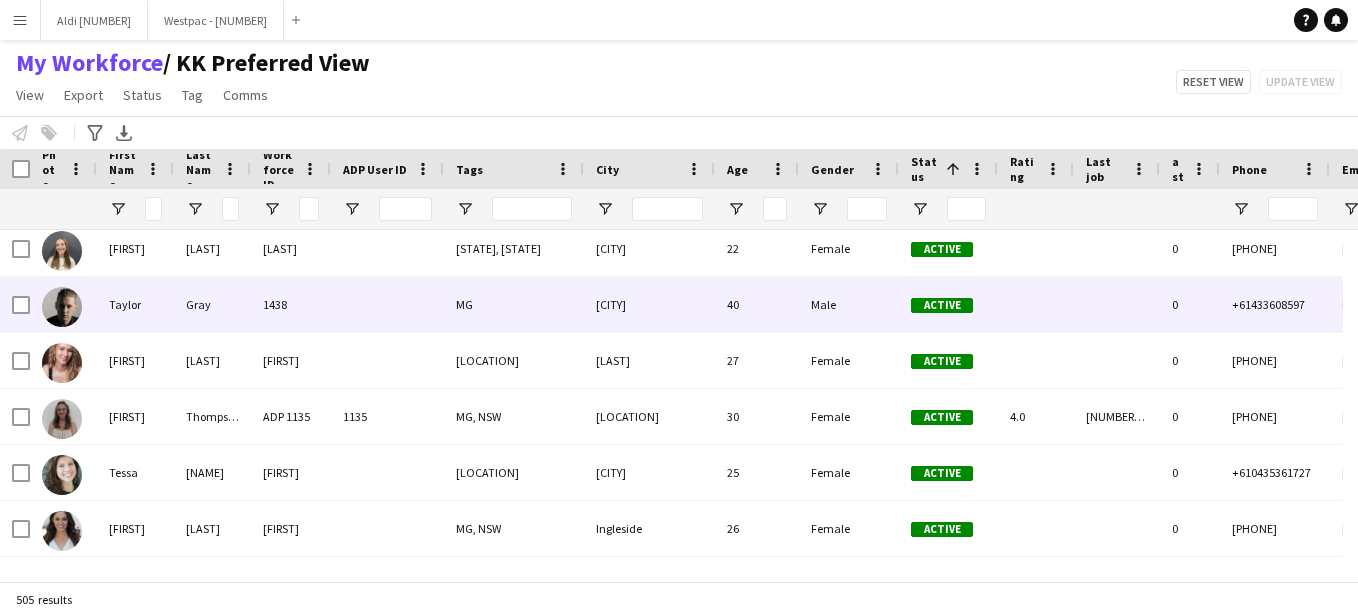 click on "MG" at bounding box center (514, 304) 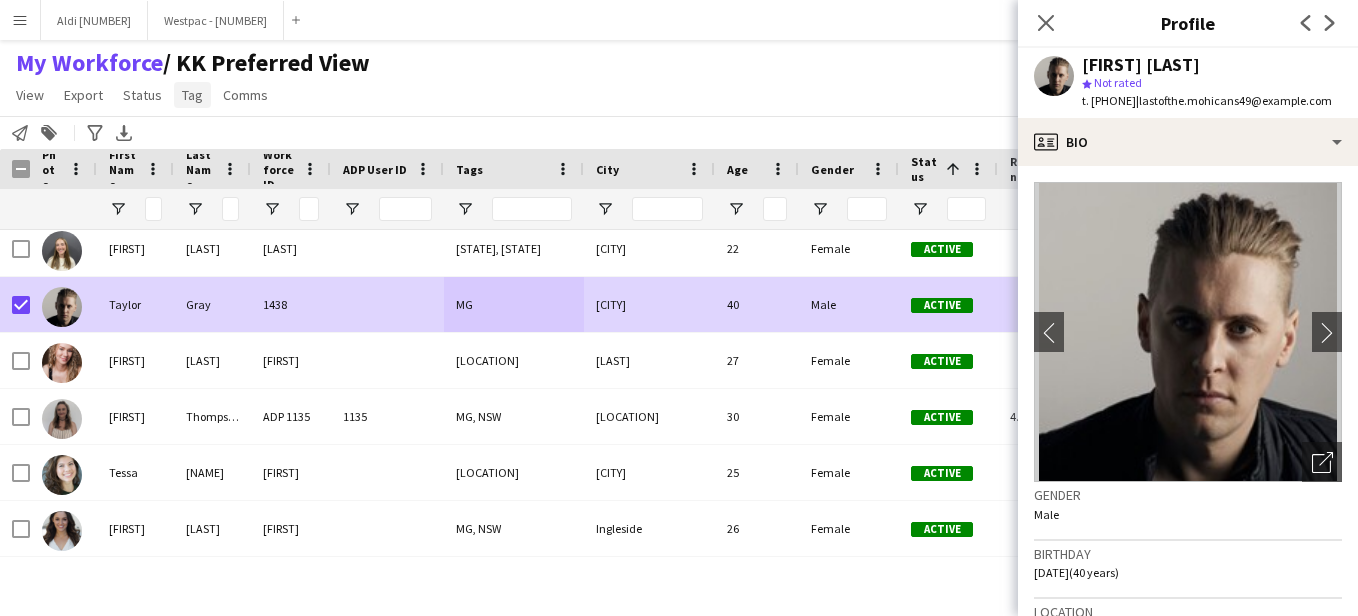 click on "Tag" 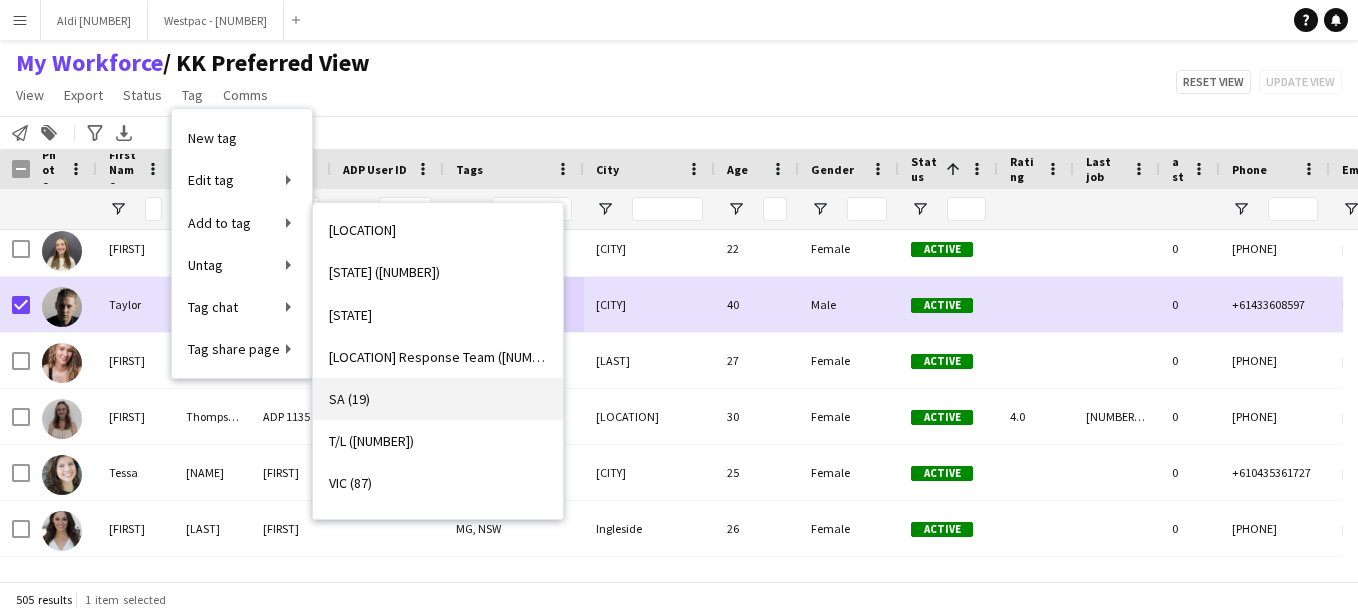 click on "SA (19)" at bounding box center [438, 399] 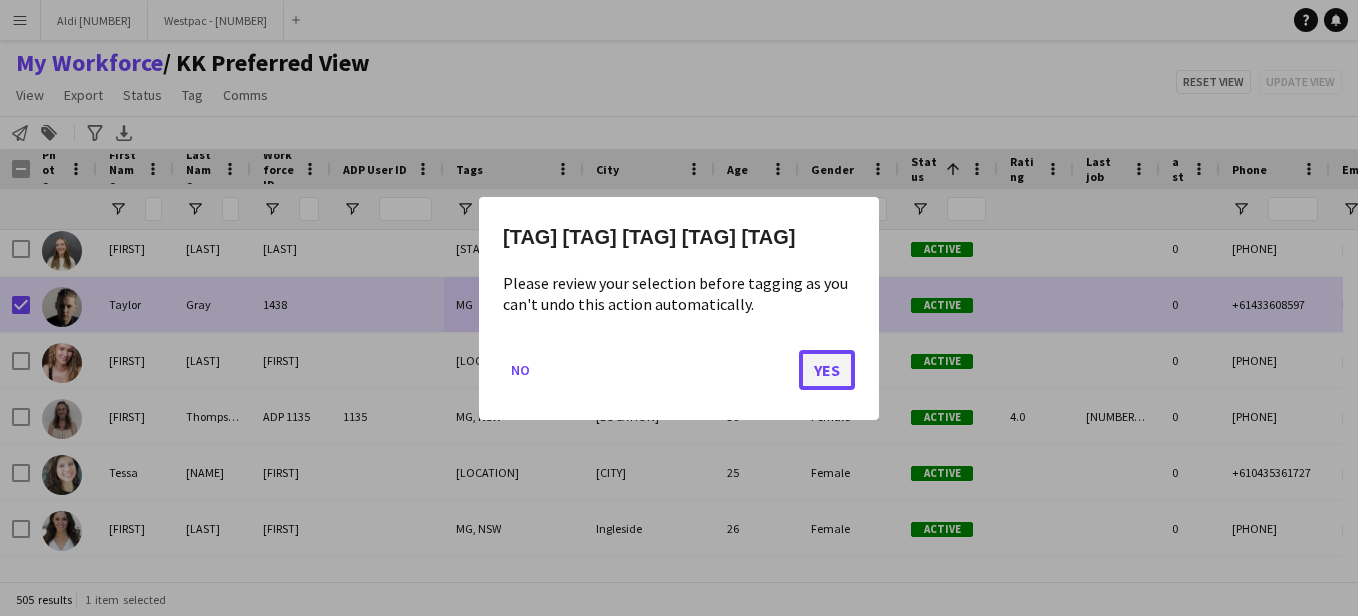 click on "Yes" 